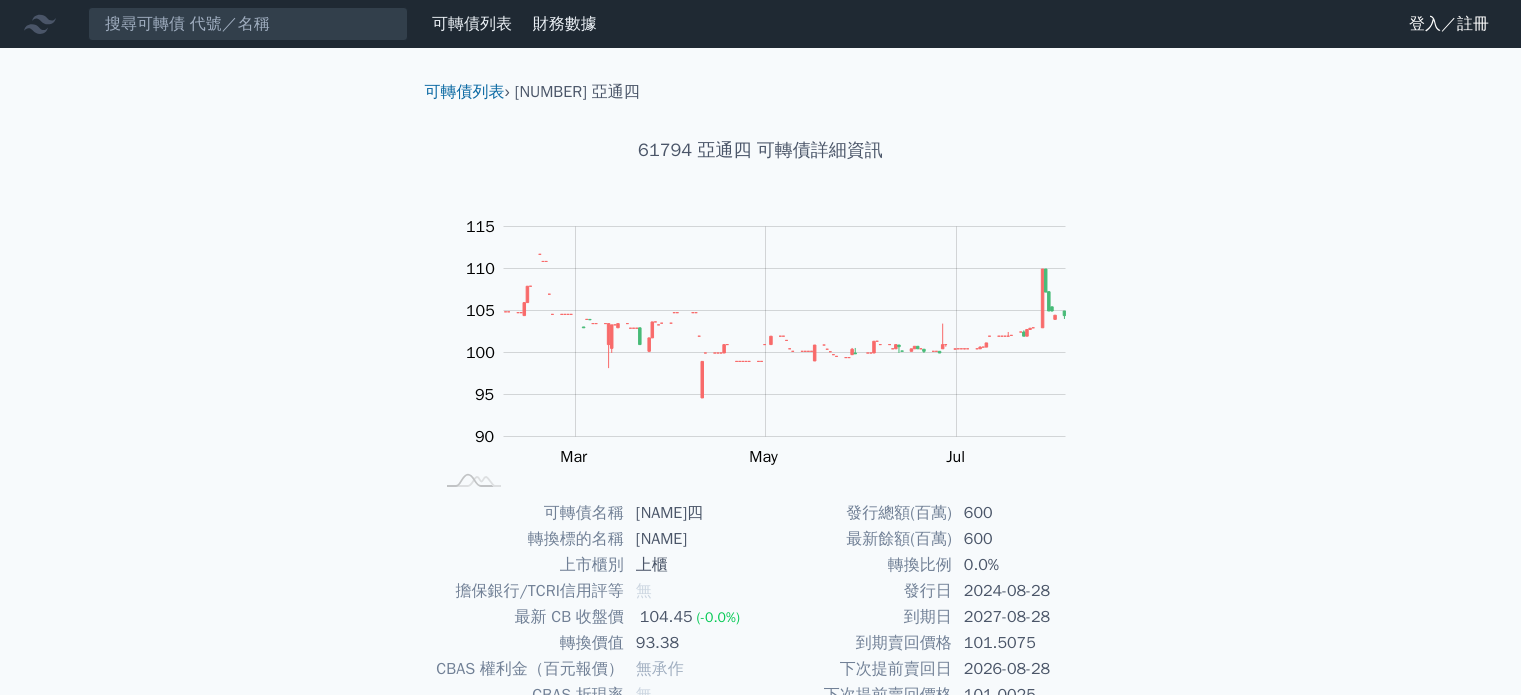 scroll, scrollTop: 0, scrollLeft: 0, axis: both 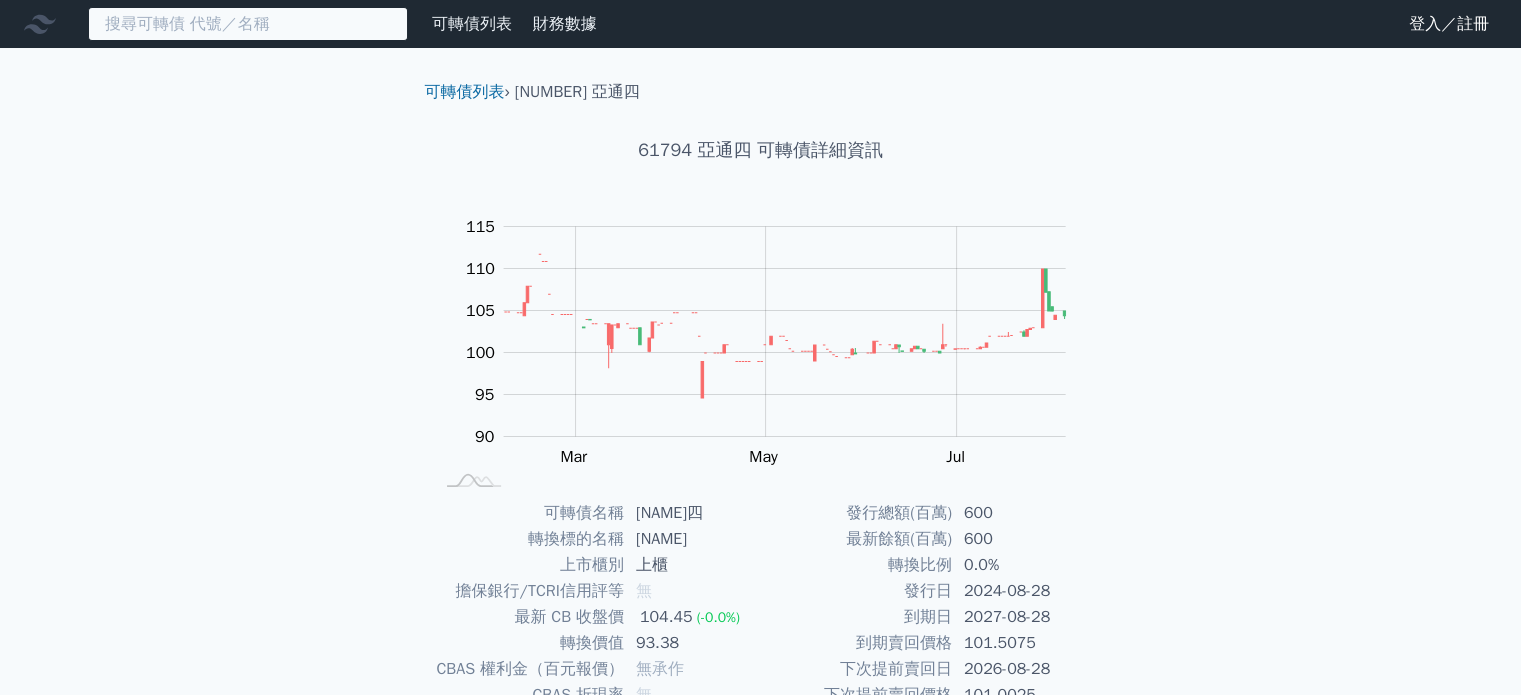 click at bounding box center (248, 24) 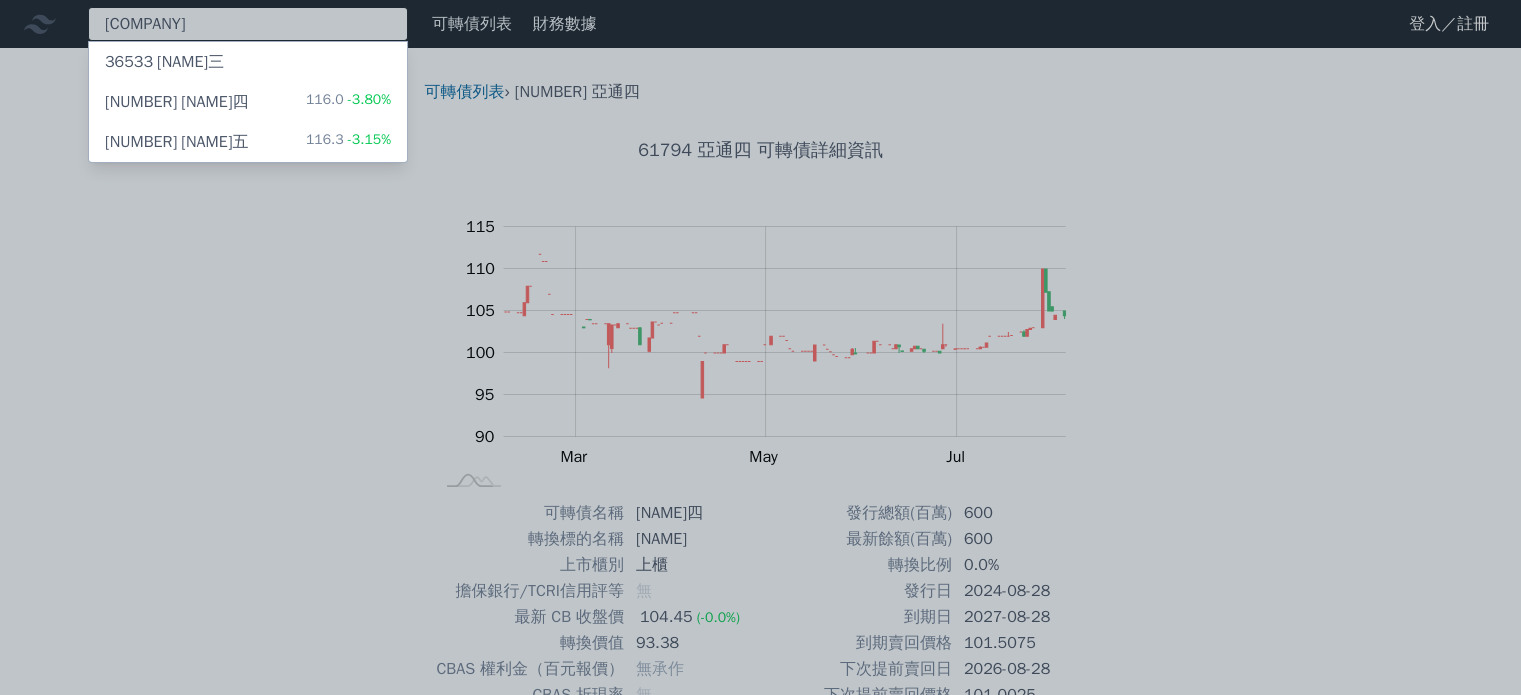 type on "[COMPANY]" 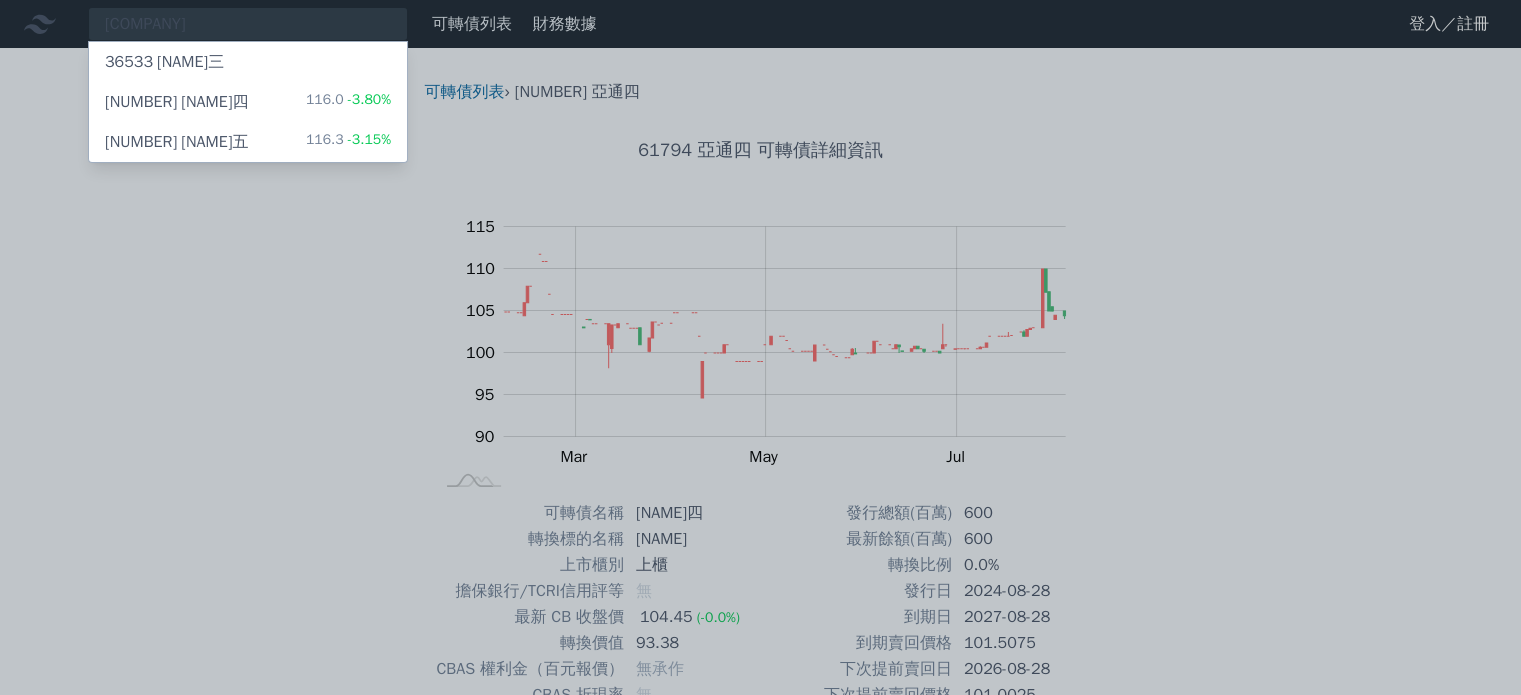click on "[NUMBER] 健策四
116.0 -3.80%" at bounding box center [248, 102] 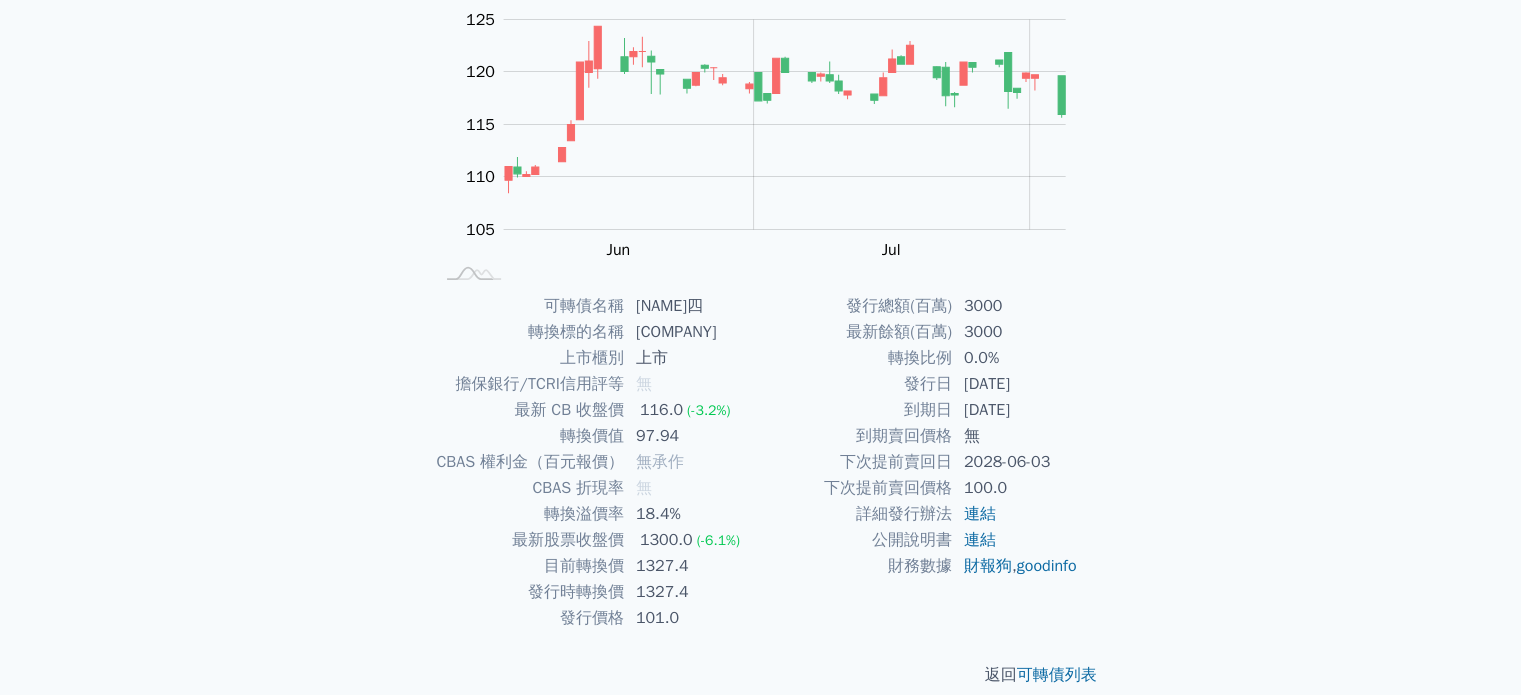 scroll, scrollTop: 231, scrollLeft: 0, axis: vertical 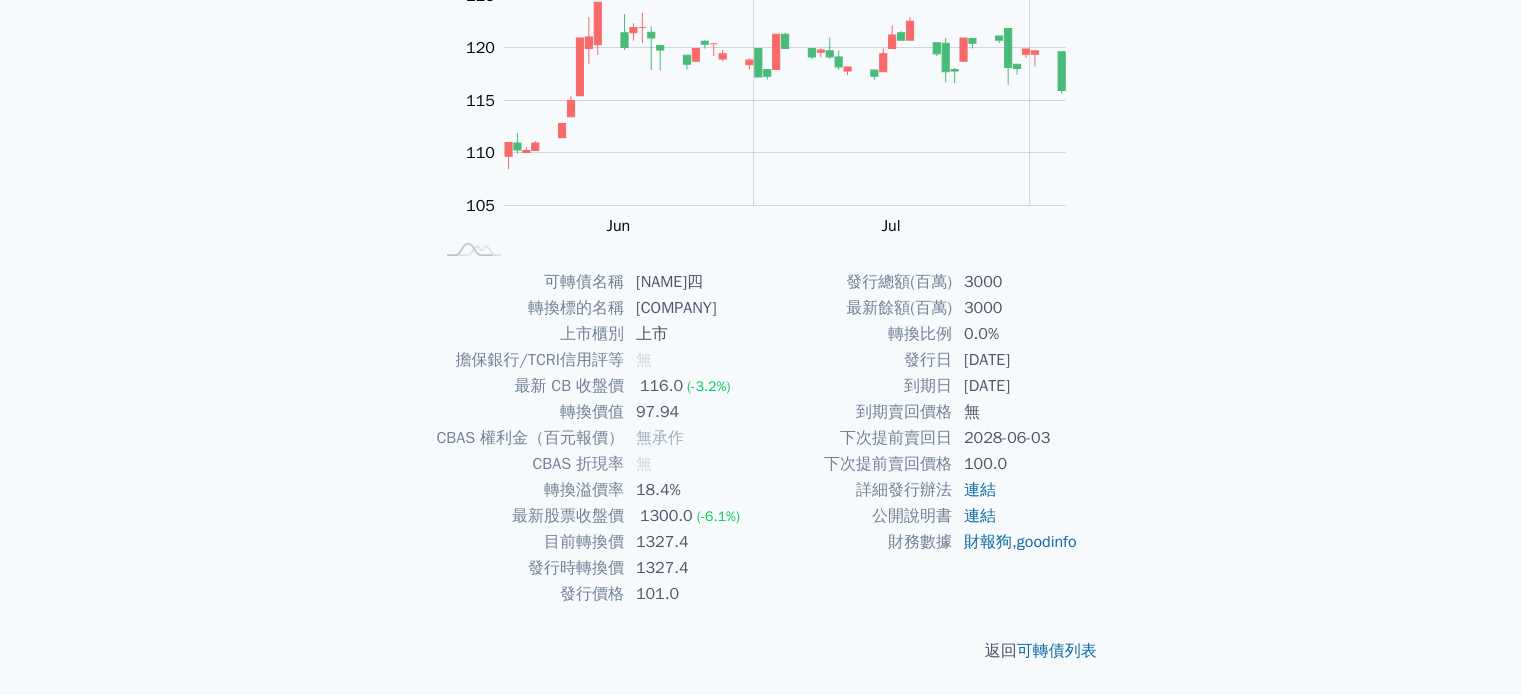 click on "可轉債列表
財務數據
可轉債列表
財務數據
登入／註冊
登入／註冊
可轉債列表  ›
[SYMBOL] [NAME]四
[SYMBOL] [NAME]四 可轉債詳細資訊
Zoom Out 105 95 100 105 110 115 120 125 130 L Jun Jul Aug Sep 開: 109.75 高: 111.1 低: 108.5 100%" at bounding box center [760, 232] 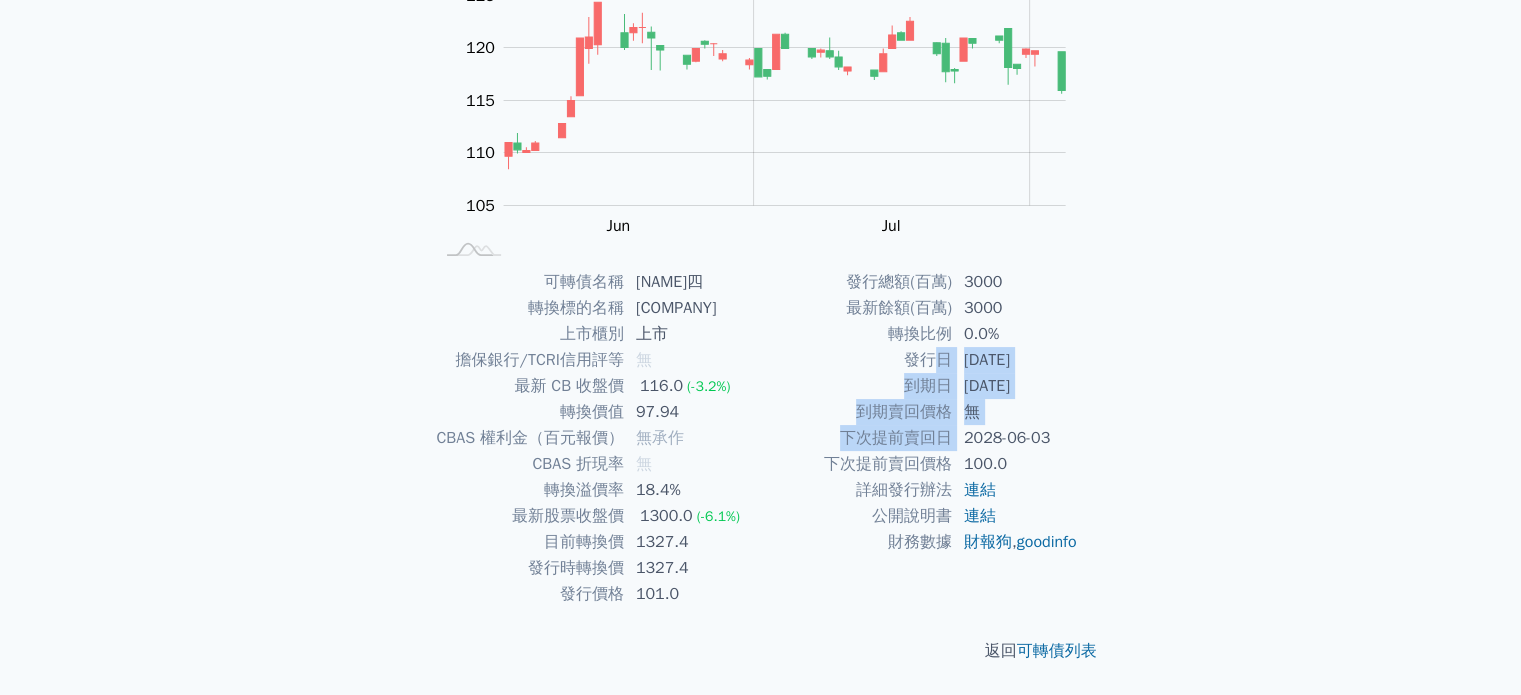 drag, startPoint x: 940, startPoint y: 369, endPoint x: 953, endPoint y: 432, distance: 64.327286 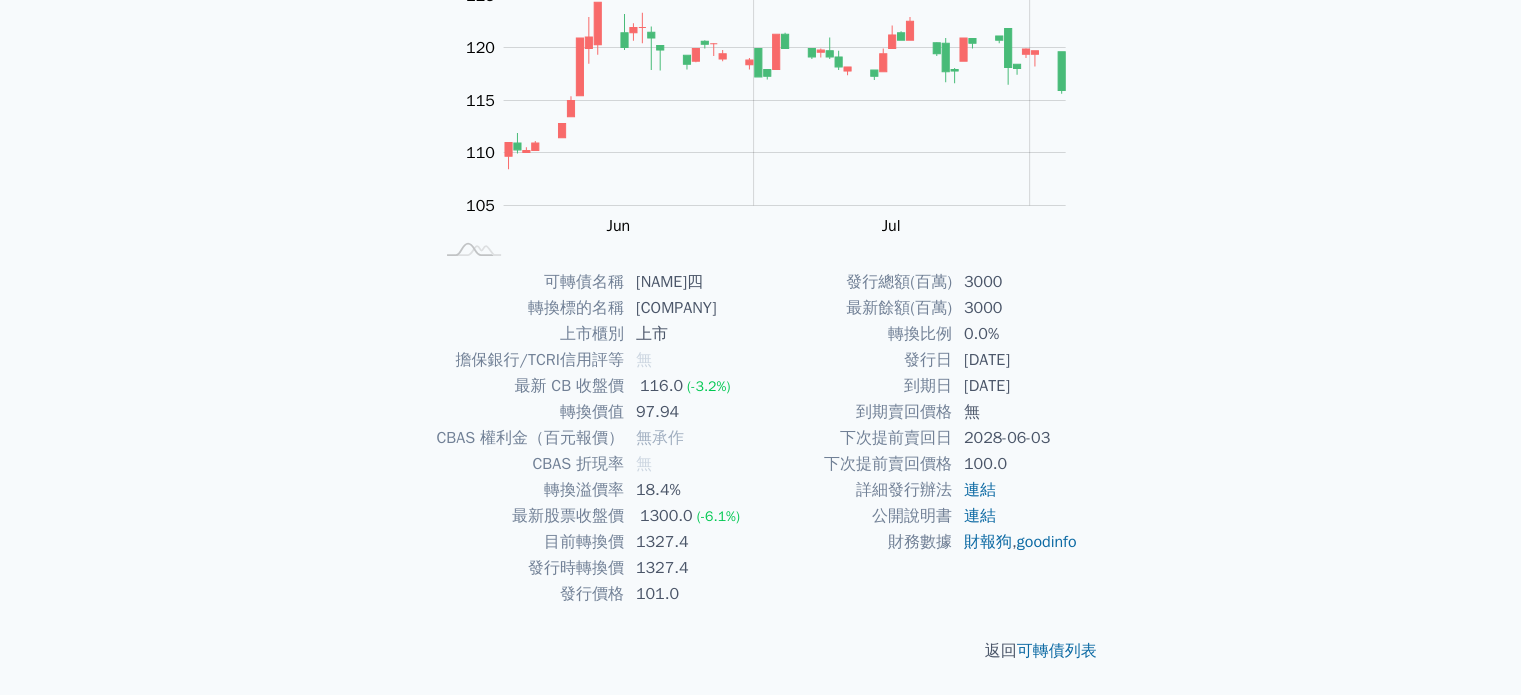 click on "下次提前賣回價格" at bounding box center (856, 464) 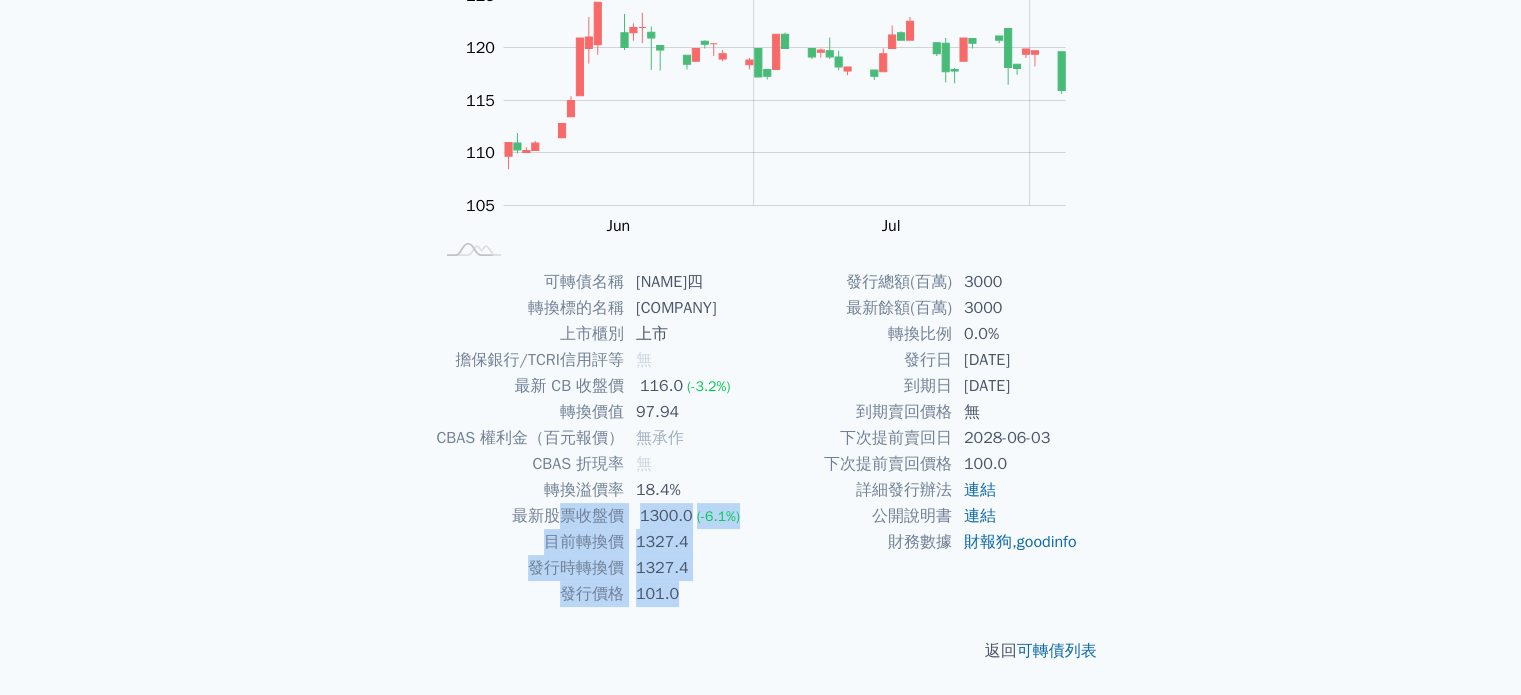 drag, startPoint x: 680, startPoint y: 591, endPoint x: 558, endPoint y: 505, distance: 149.26486 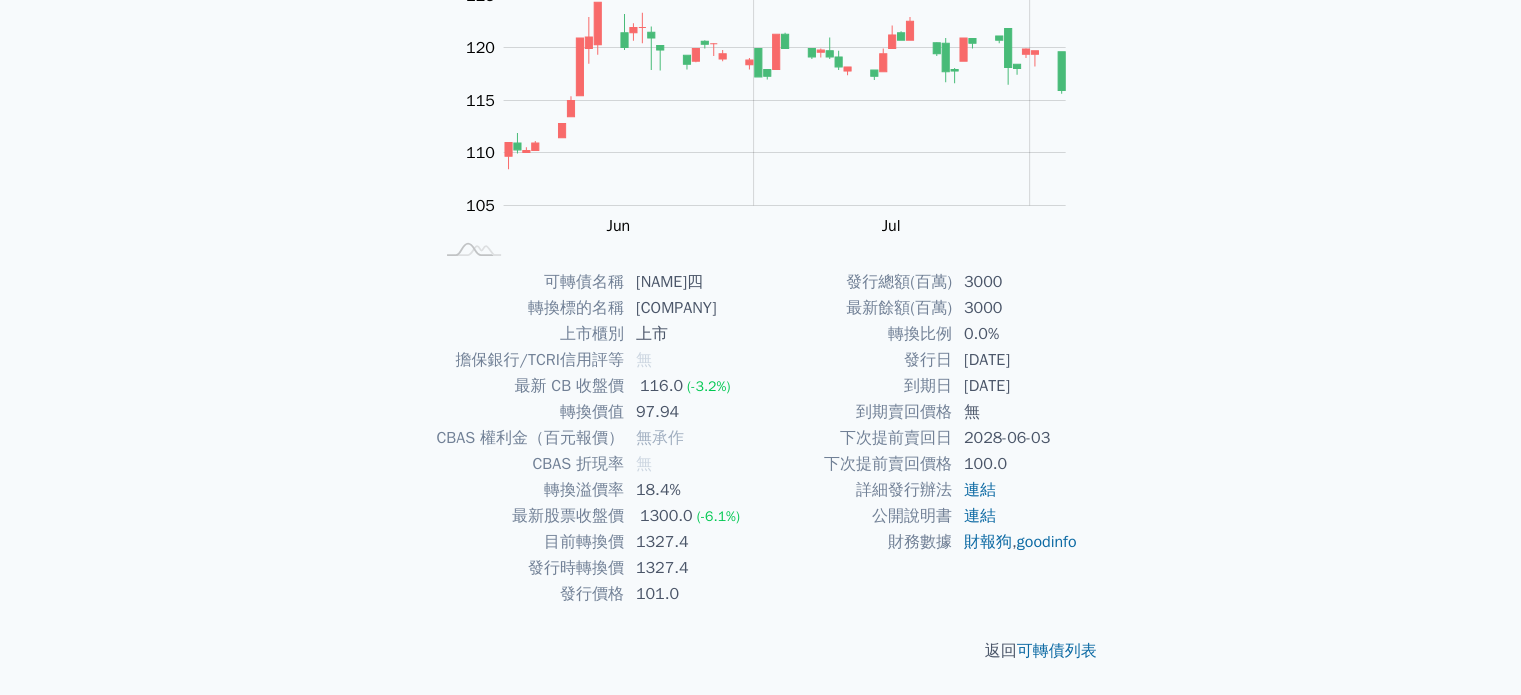 click on "發行總額(百萬)
3000
最新餘額(百萬)
3000
轉換比例
0.0%
發行日
[DATE]
到期日
[DATE]
到期賣回價格
無
下次提前賣回日
[DATE]
下次提前賣回價格
100.0
詳細發行辦法
連結
公開說明書
連結
財務數據
財報狗 ,  goodinfo" at bounding box center (925, 438) 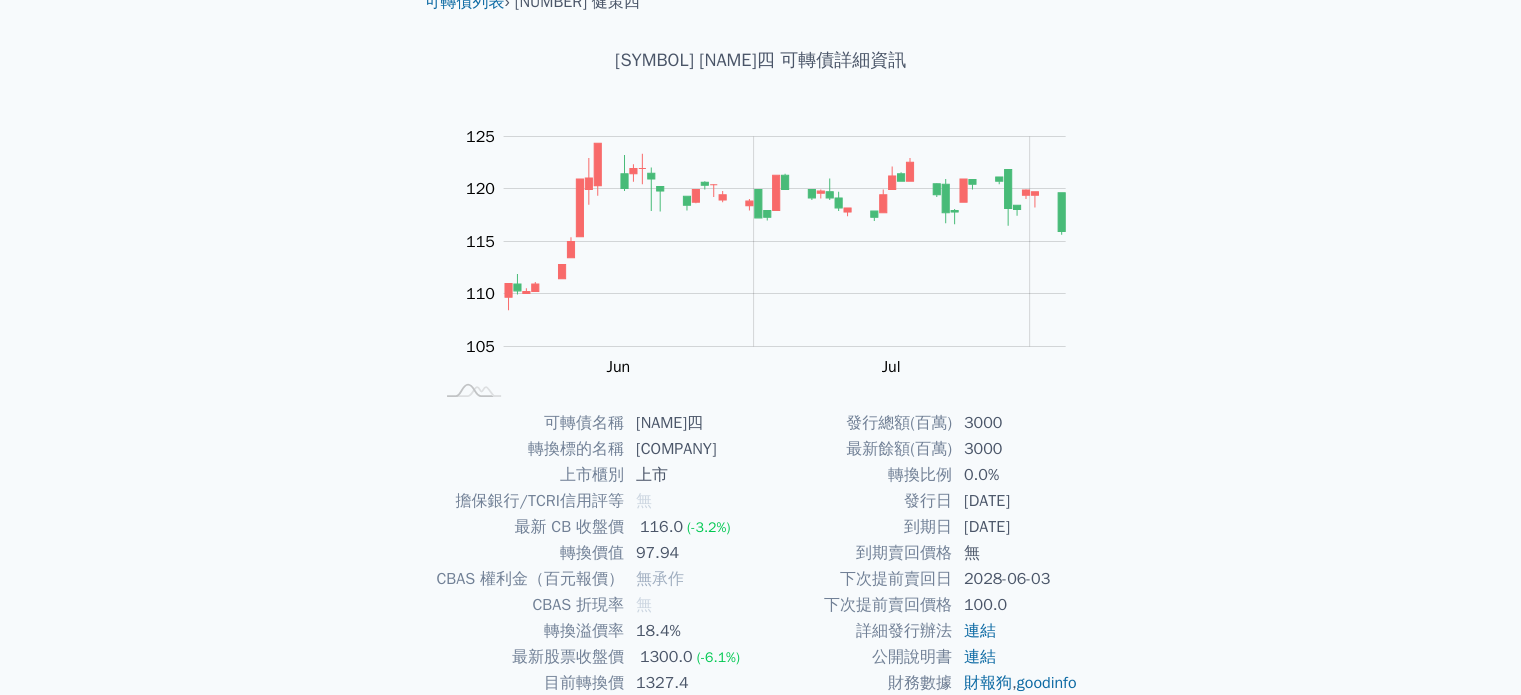 scroll, scrollTop: 0, scrollLeft: 0, axis: both 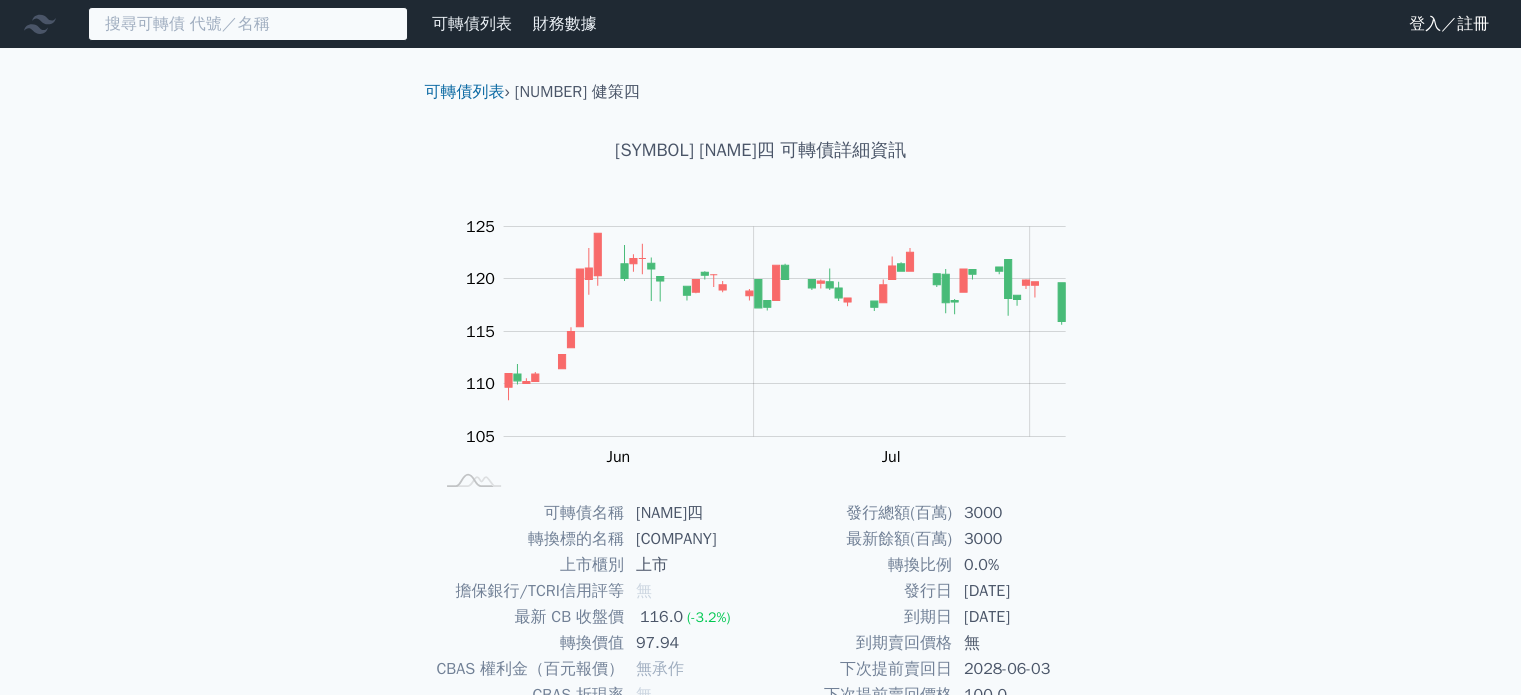 click at bounding box center (248, 24) 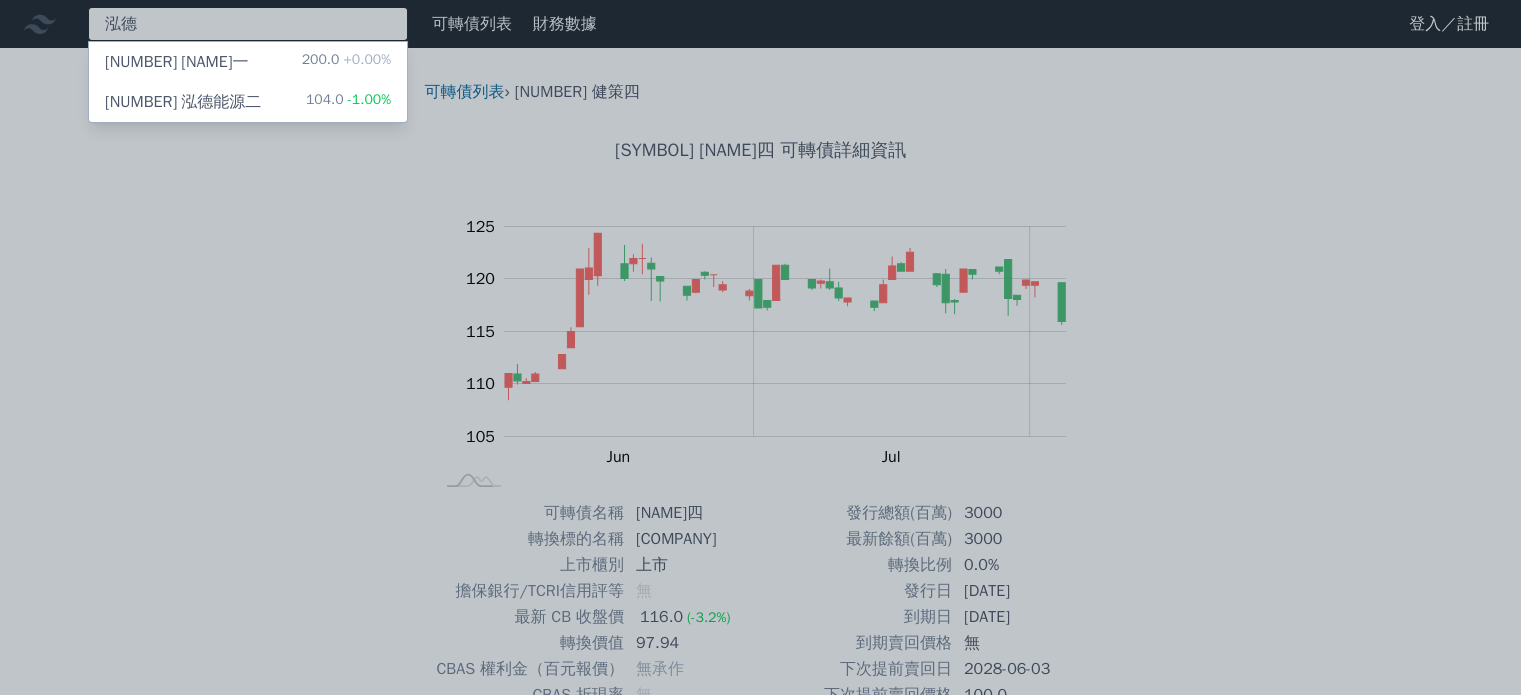 type on "泓德" 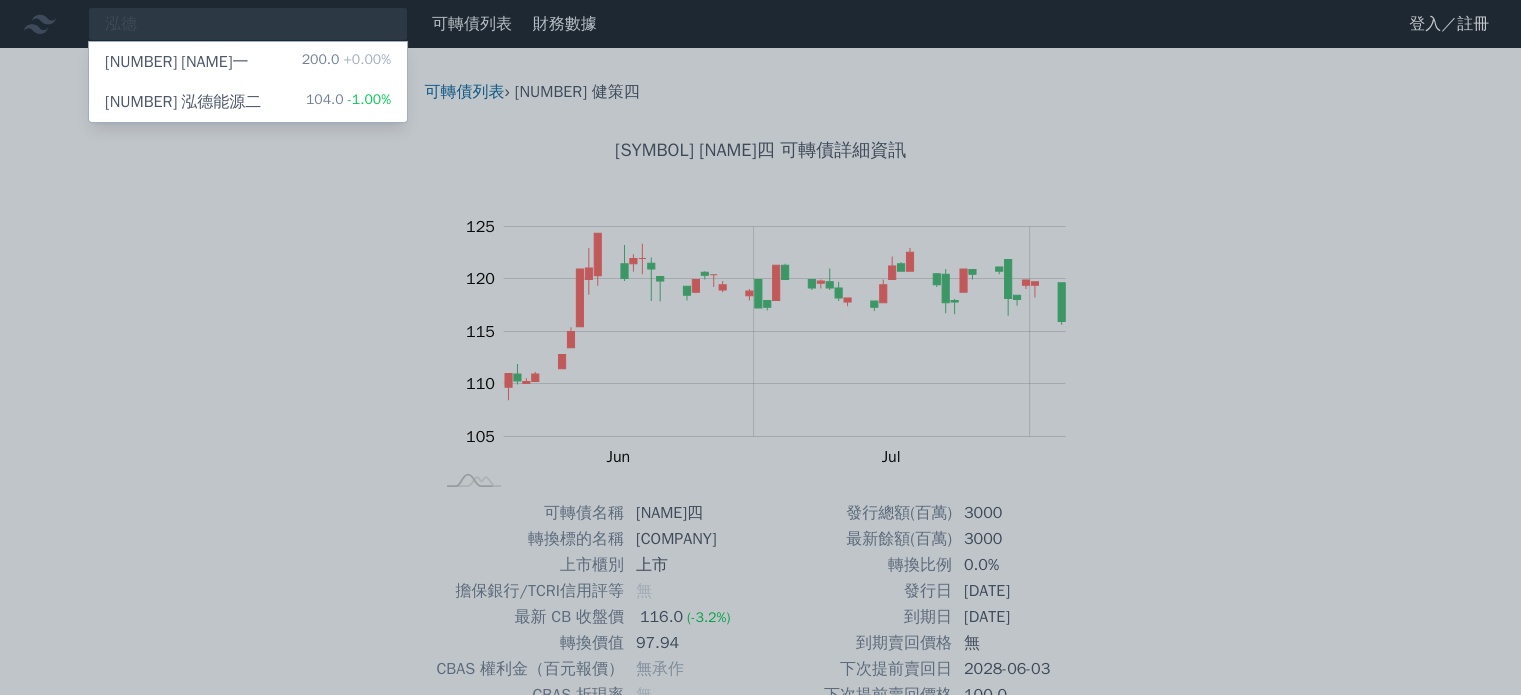 click on "[NUMBER] 泓德能源二
104.0 -1.00%" at bounding box center (248, 102) 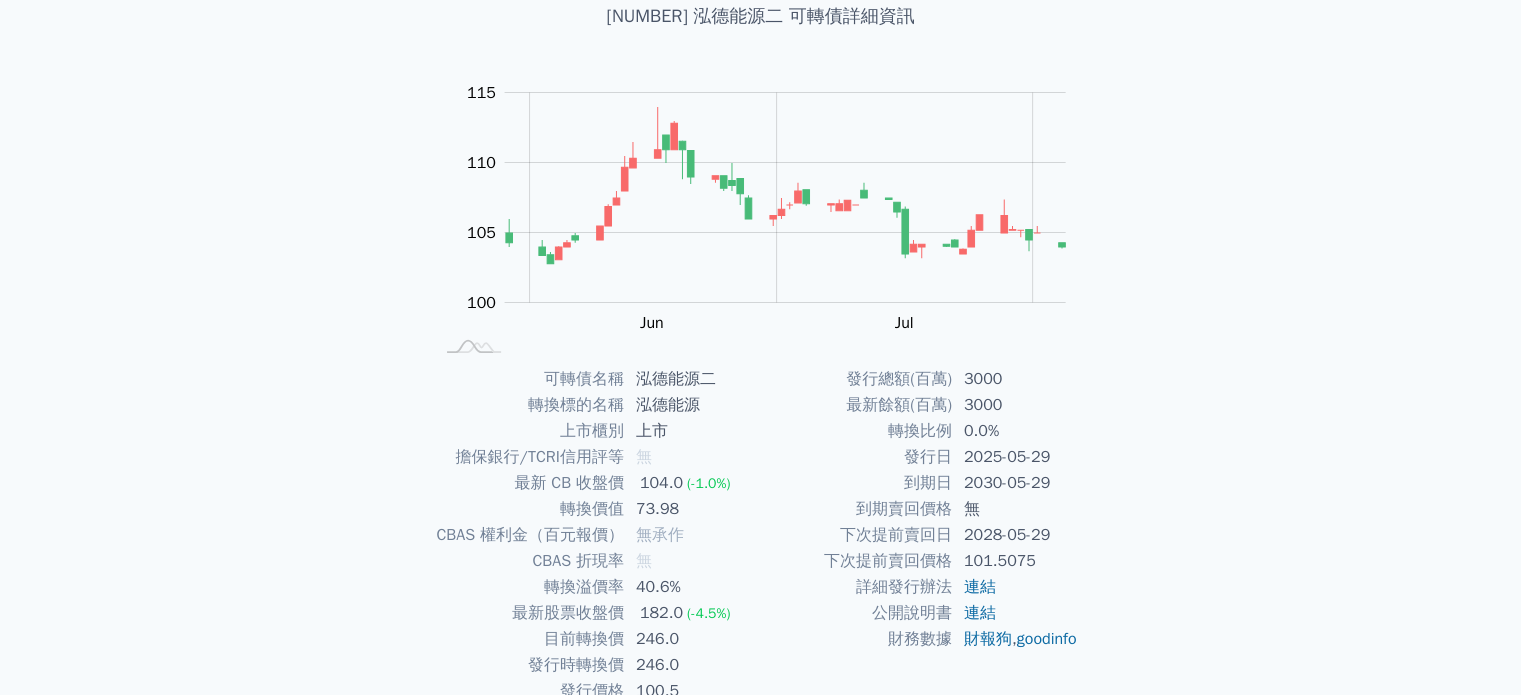 scroll, scrollTop: 100, scrollLeft: 0, axis: vertical 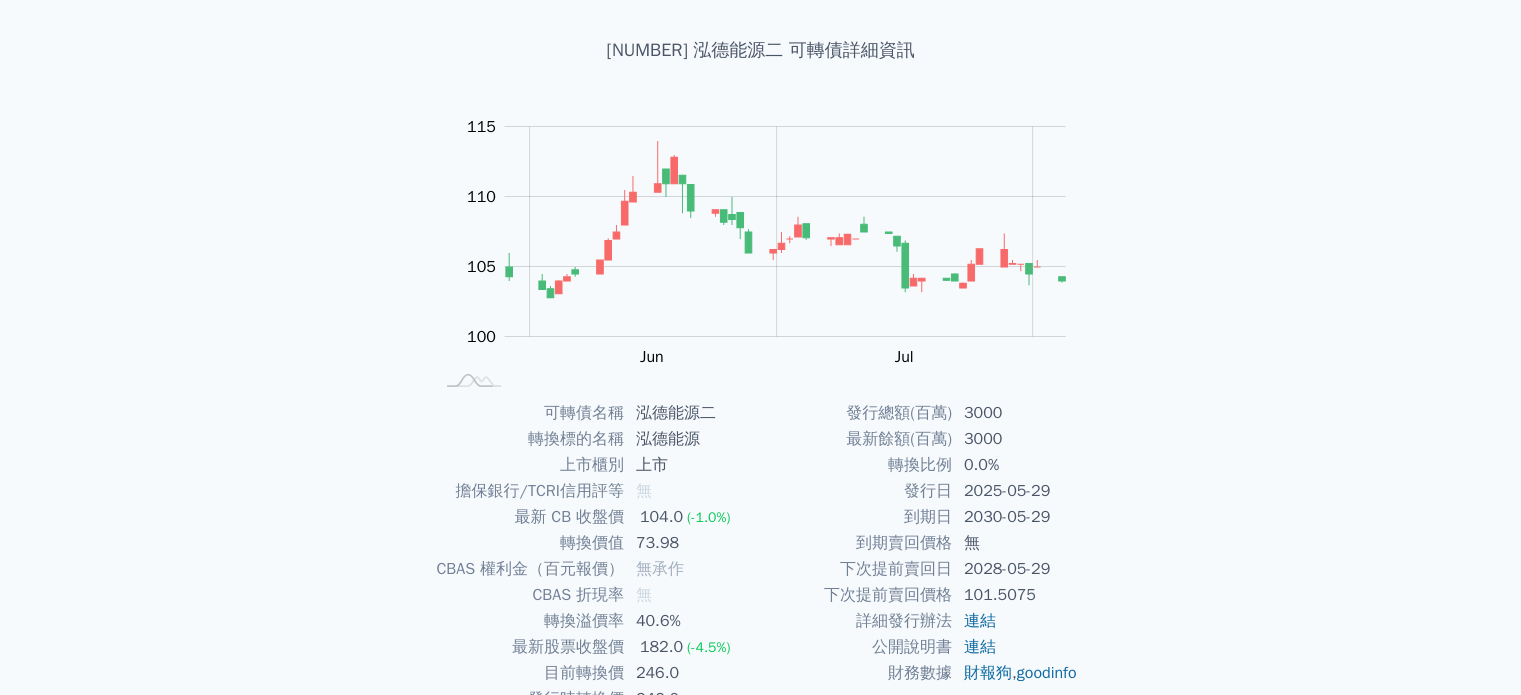 click on "可轉債列表
財務數據
可轉債列表
財務數據
登入／註冊
登入／註冊
可轉債列表  ›
[SYMBOL] [NAME]二
[SYMBOL] [NAME]二 可轉債詳細資訊
Zoom Out 104 98 100 102 104 125 120 110 115 105 95 90 L May Jun Jul Aug Sep 開: 105 100%" at bounding box center (760, 363) 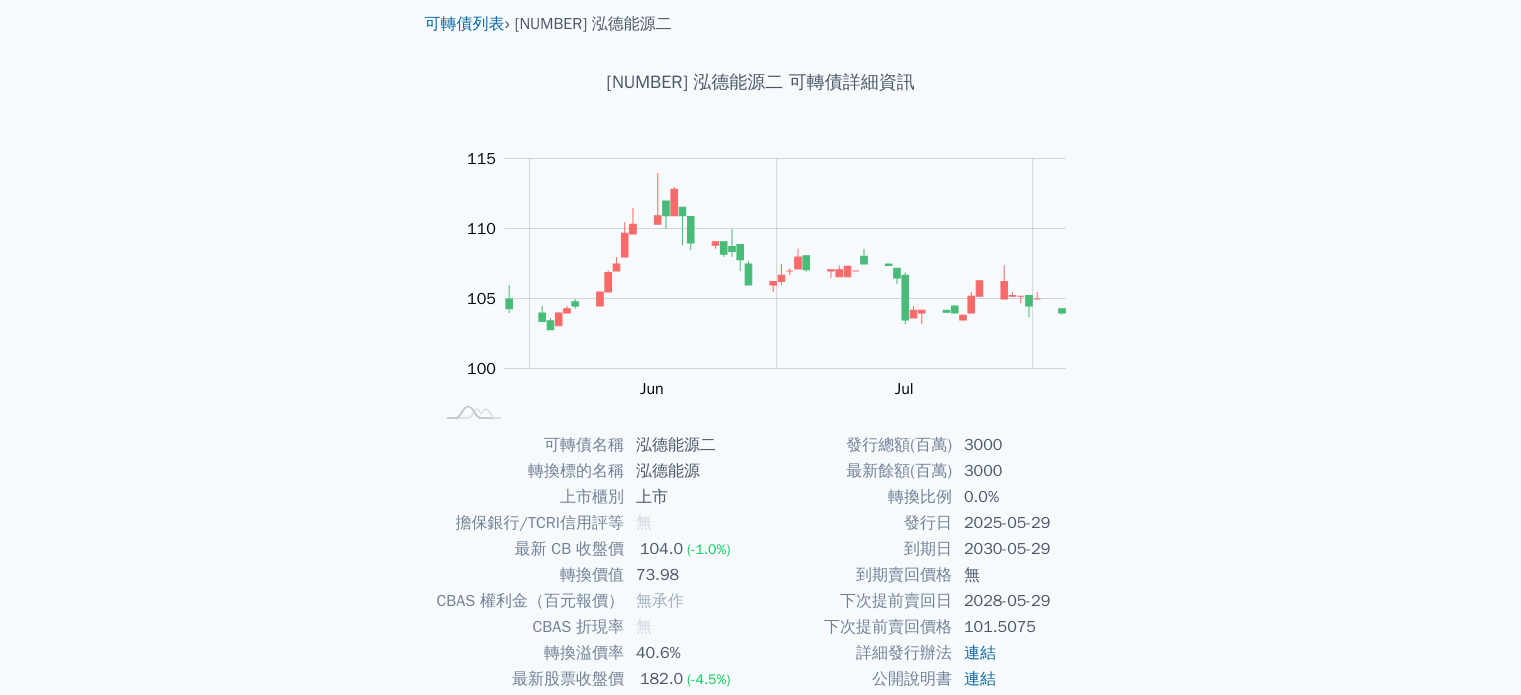 scroll, scrollTop: 0, scrollLeft: 0, axis: both 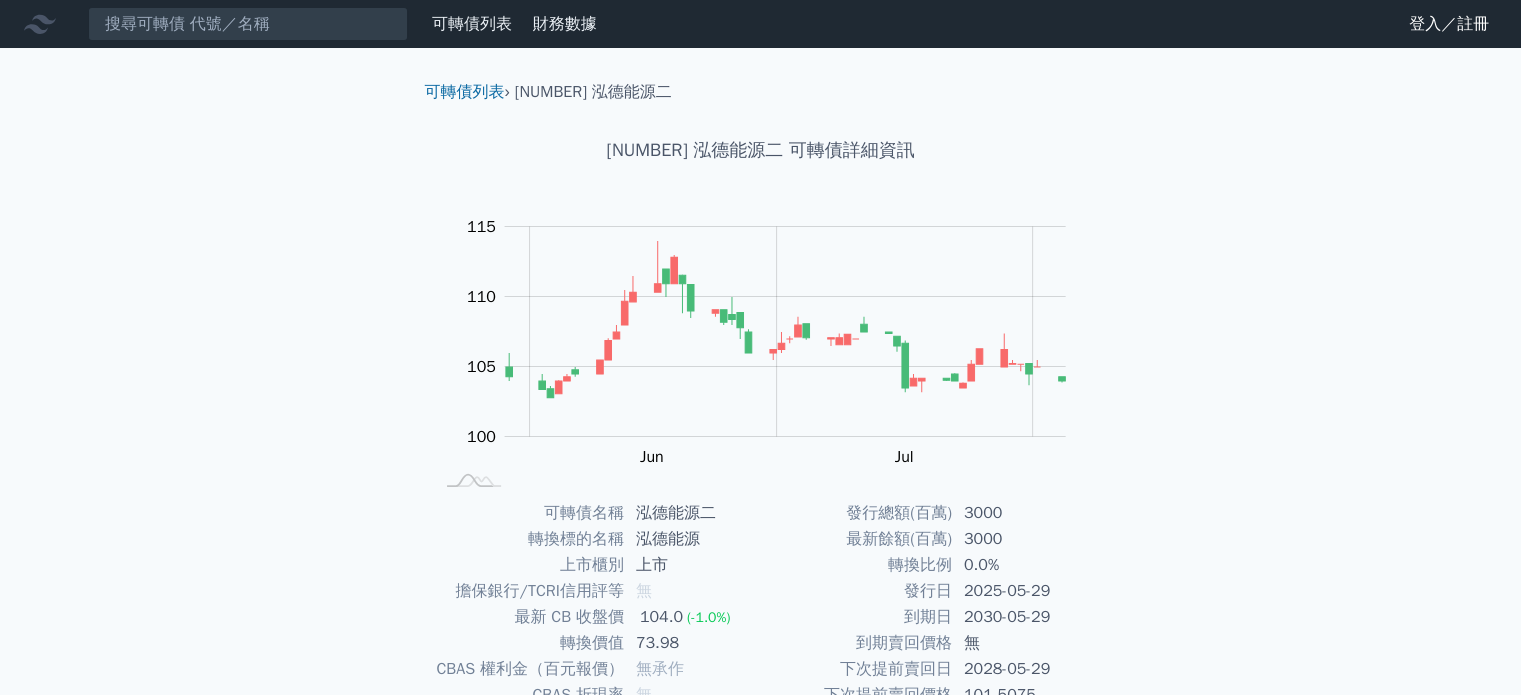 click on "可轉債列表
財務數據
可轉債列表
財務數據
登入／註冊
登入／註冊" at bounding box center [760, 24] 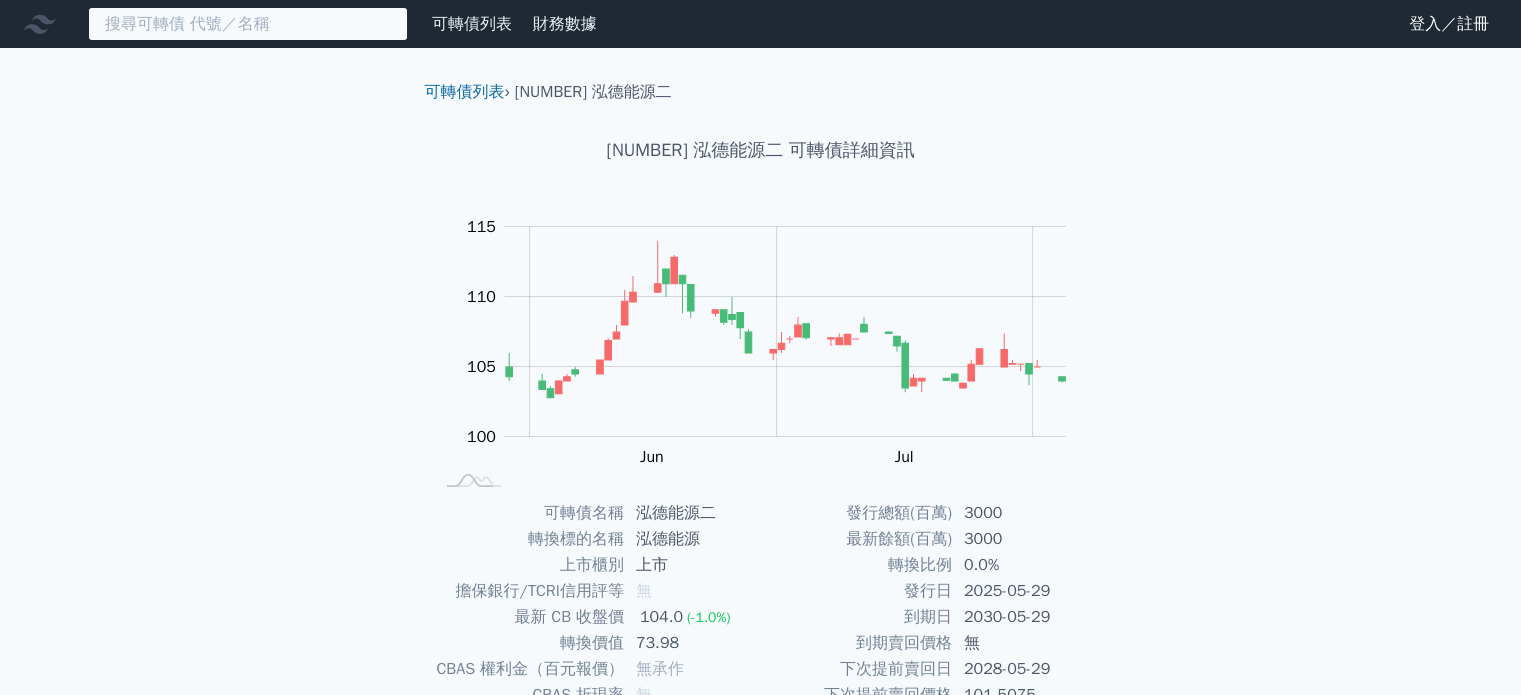 click at bounding box center (248, 24) 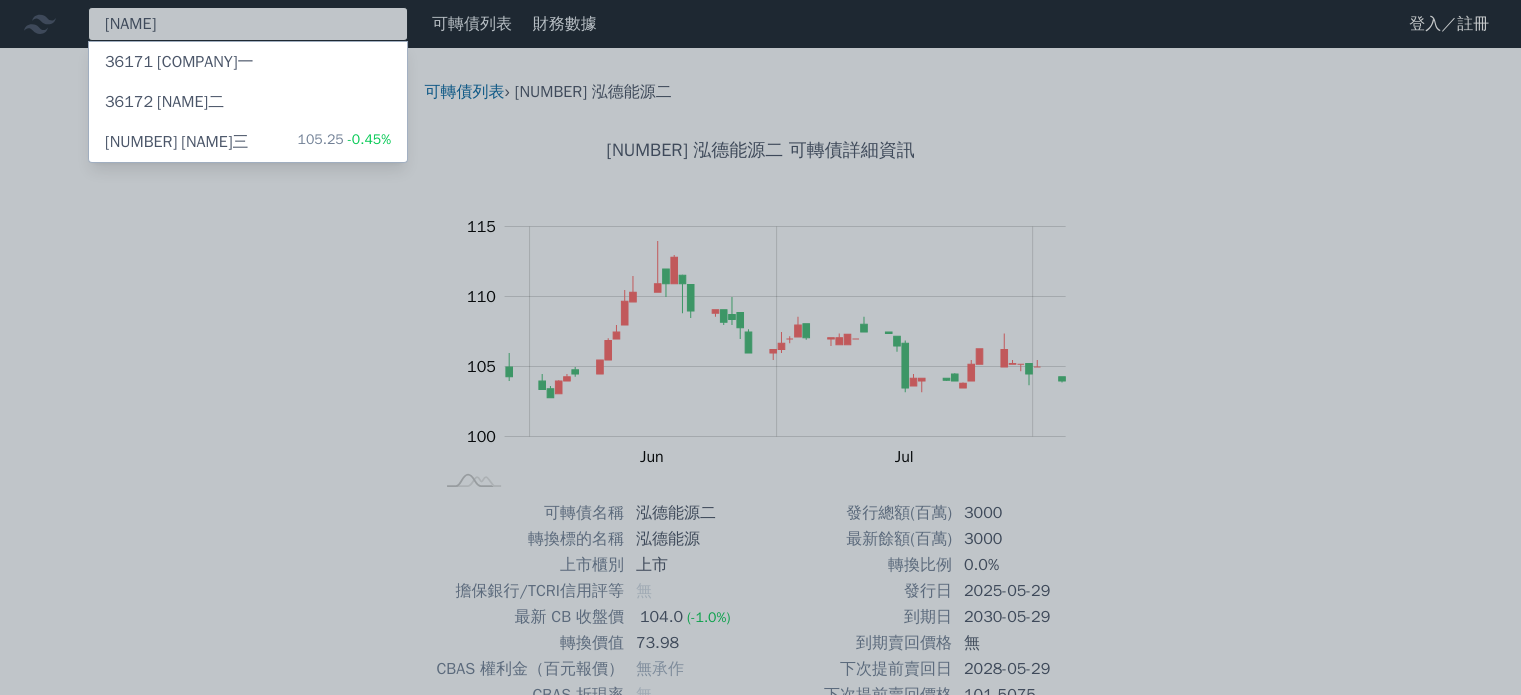 type on "[NAME]" 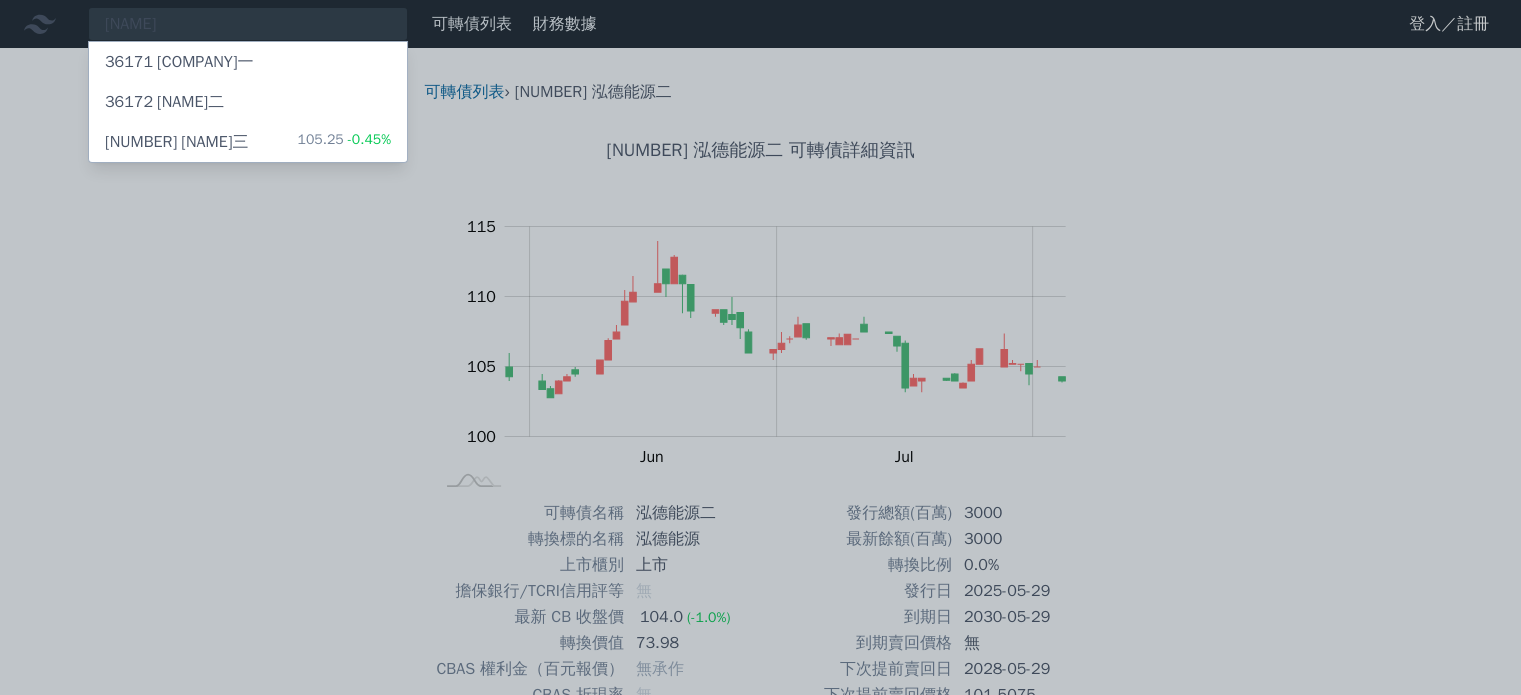 click on "[NUMBER] 碩天三
105.25 -0.45%" at bounding box center (248, 142) 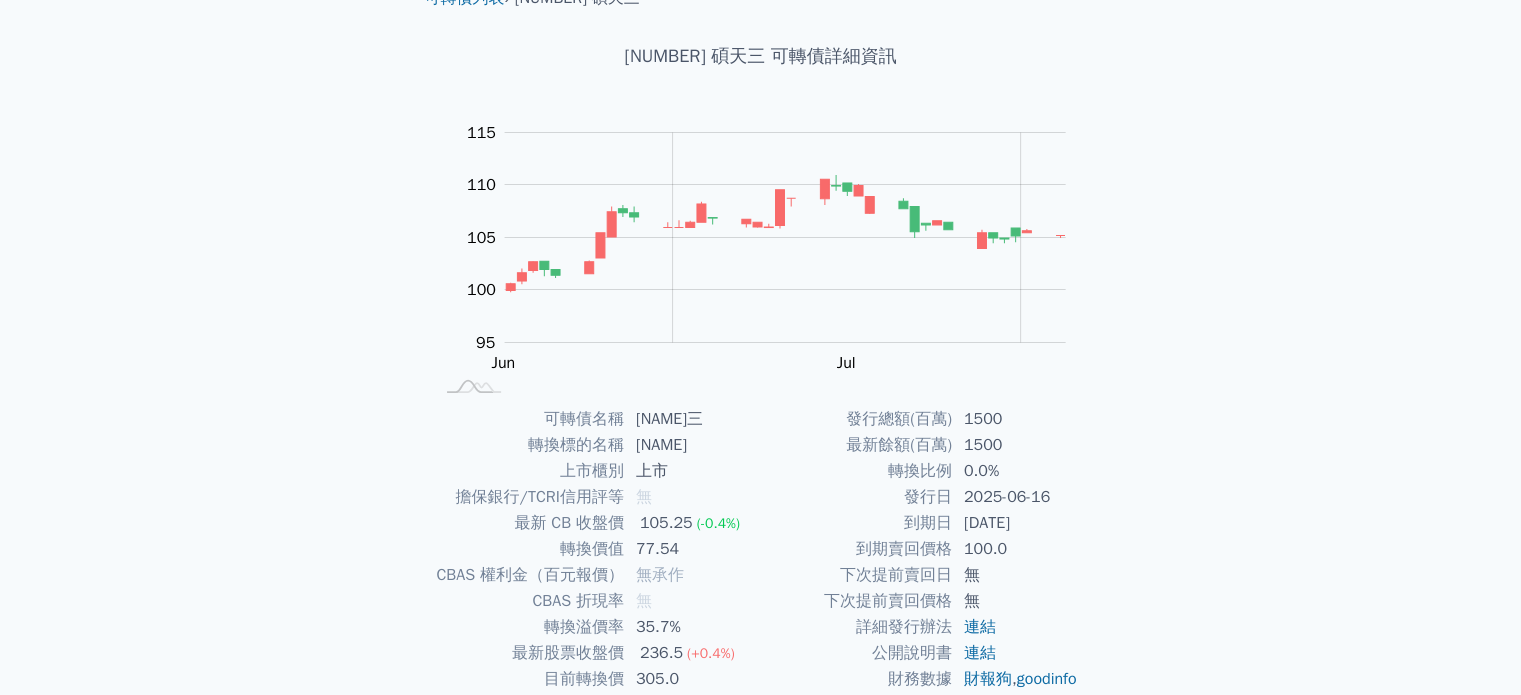 scroll, scrollTop: 0, scrollLeft: 0, axis: both 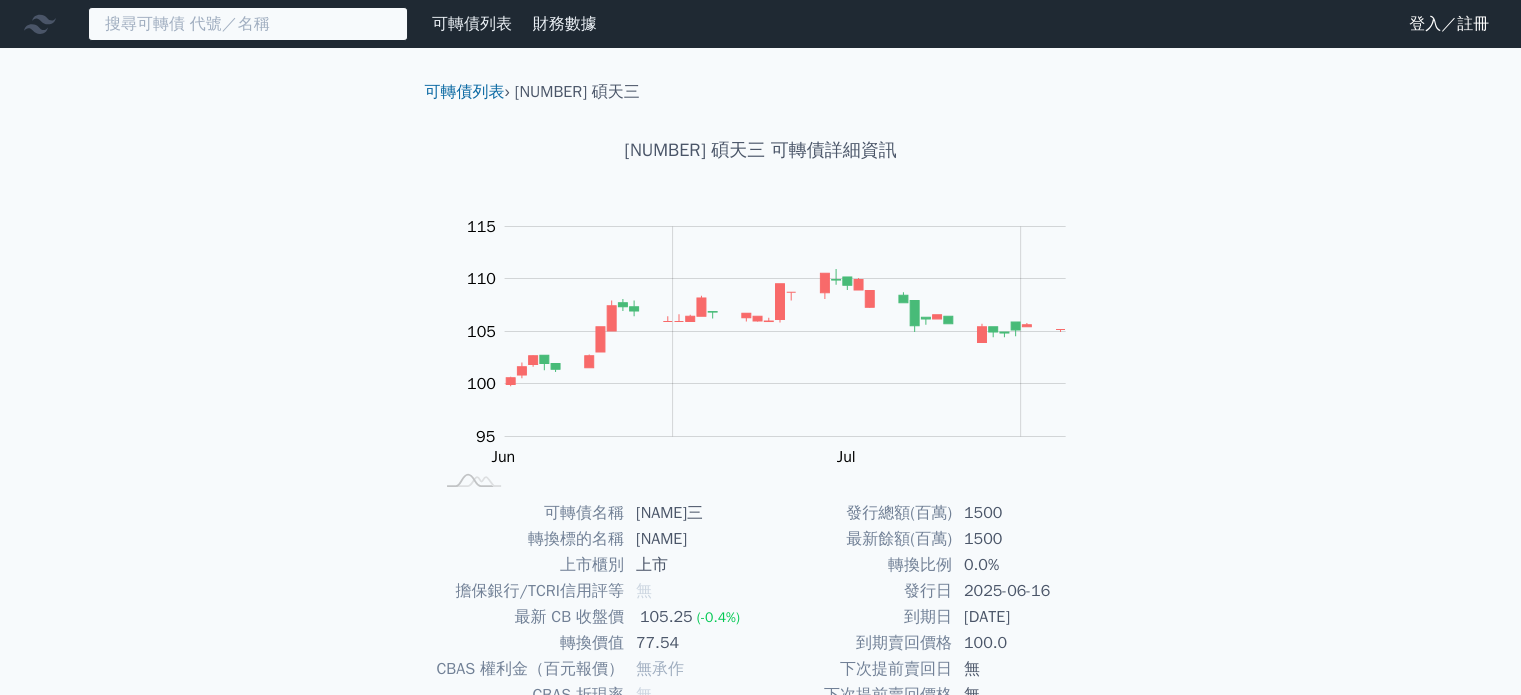 click at bounding box center [248, 24] 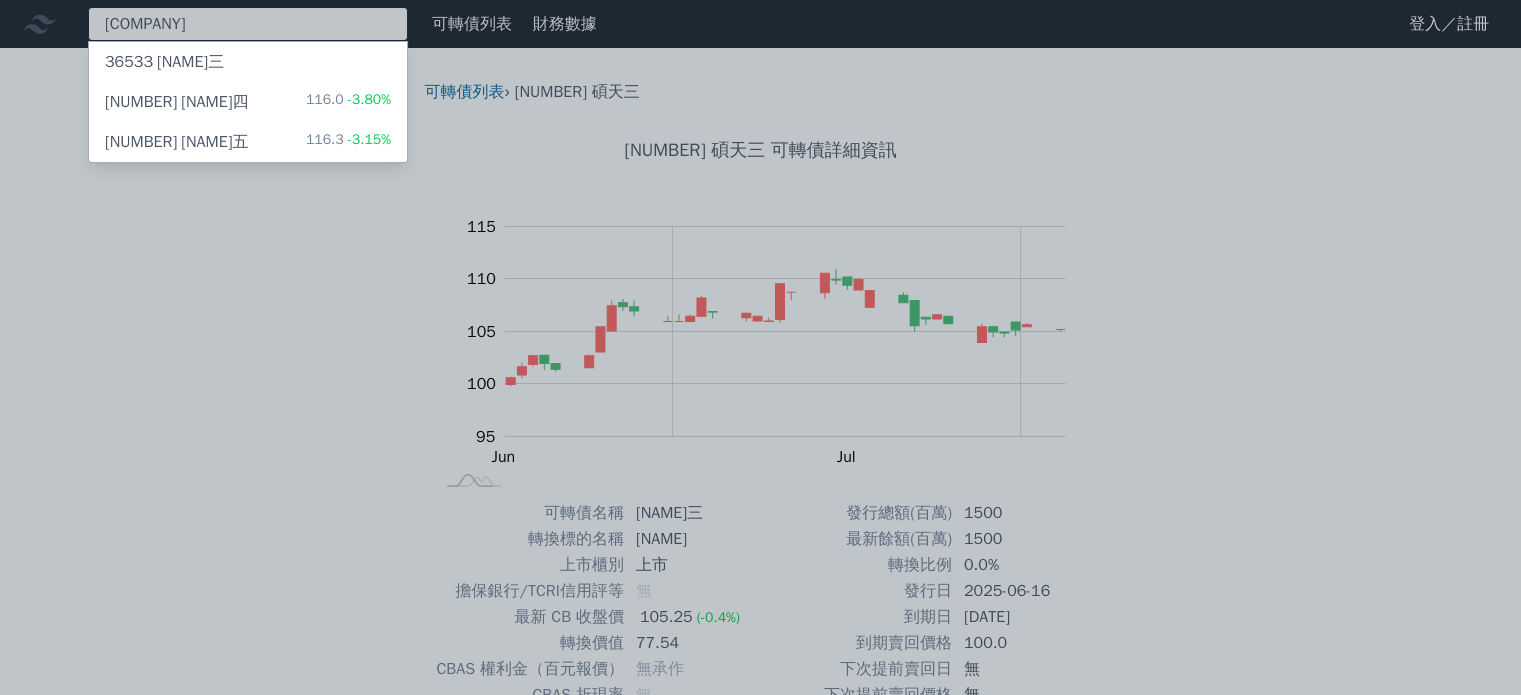 type on "[COMPANY]" 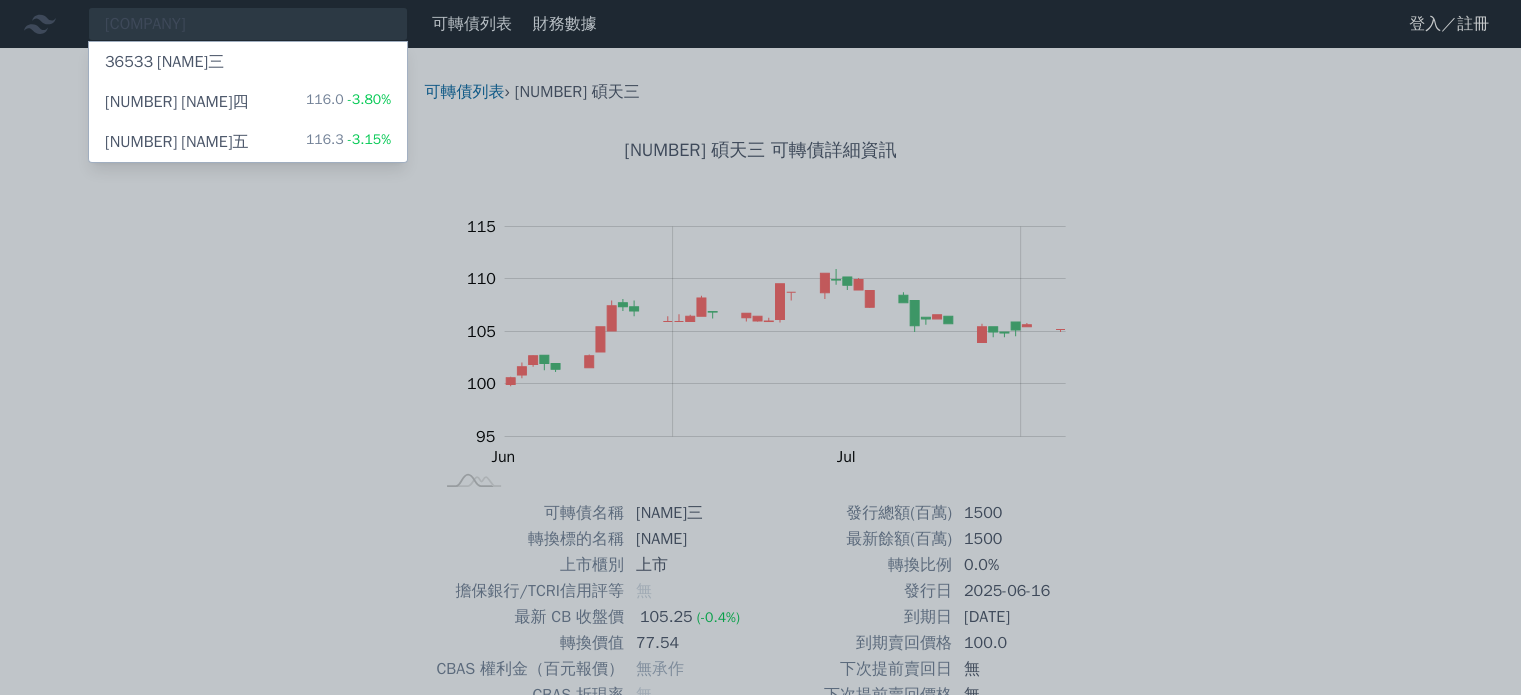 click on "-3.15%" at bounding box center (367, 139) 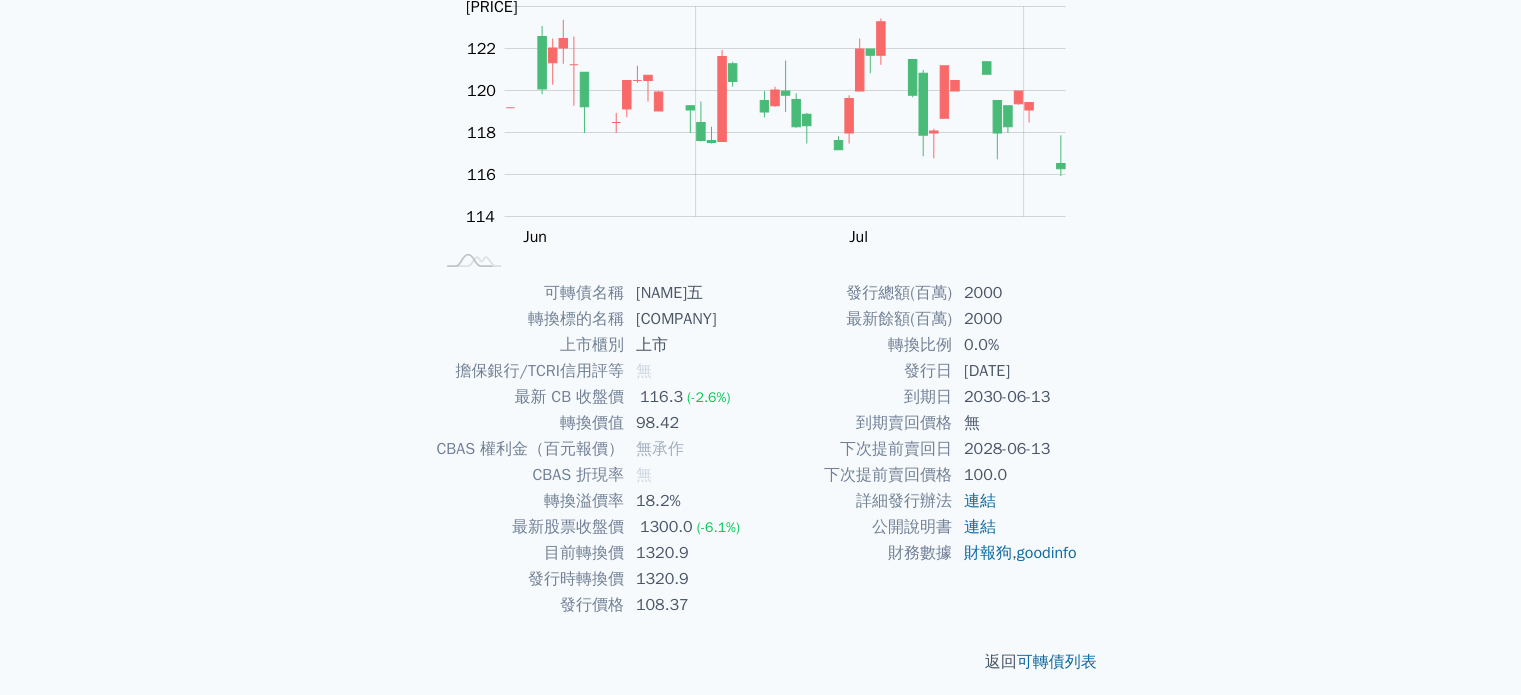 scroll, scrollTop: 231, scrollLeft: 0, axis: vertical 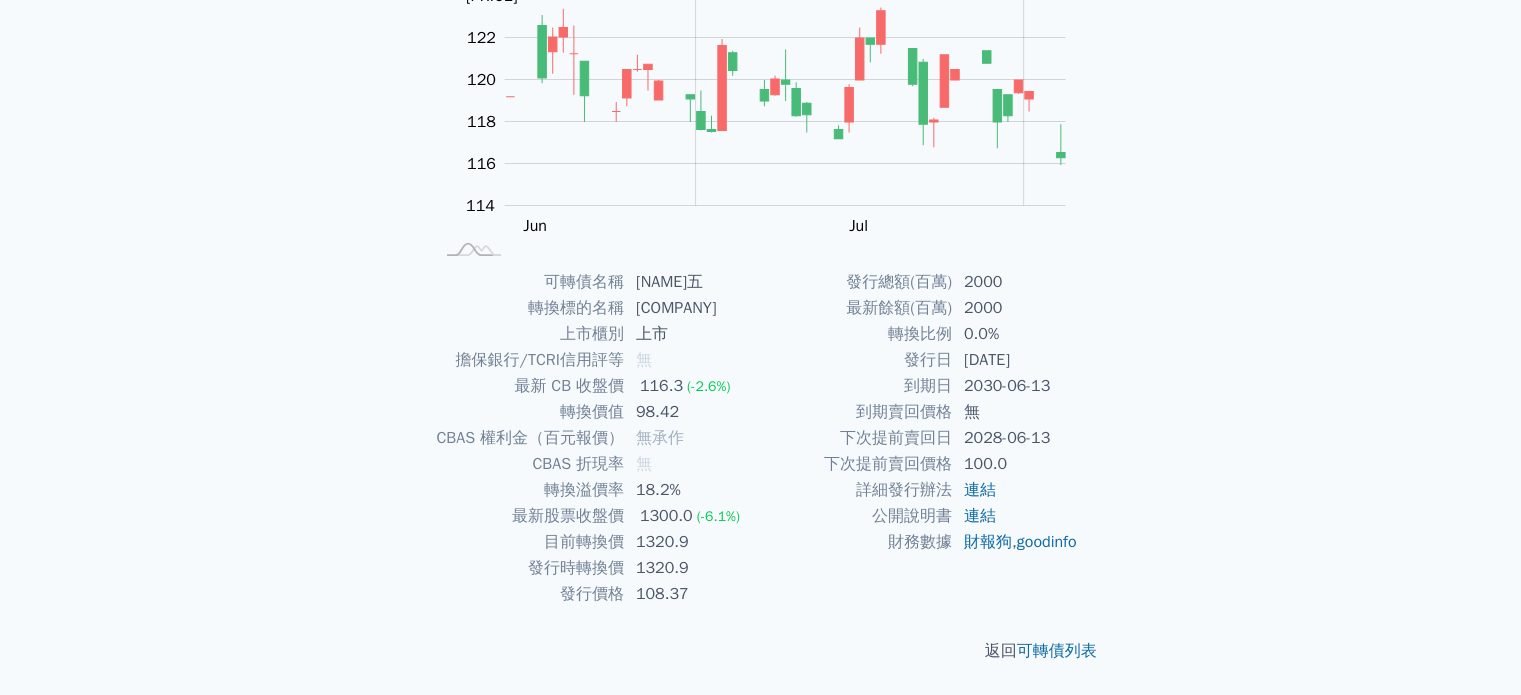 click on "可轉債列表
財務數據
可轉債列表
財務數據
登入／註冊
登入／註冊
可轉債列表  ›
[NUMBER] [NAME]五
[NUMBER] [NAME]五 可轉債詳細資訊
Zoom Out 114 110 112 114 116 118 120 122 124 126 L Jun Jul Aug Sep 開: 119.2 高: 119.2 低: 119.2" at bounding box center (760, 232) 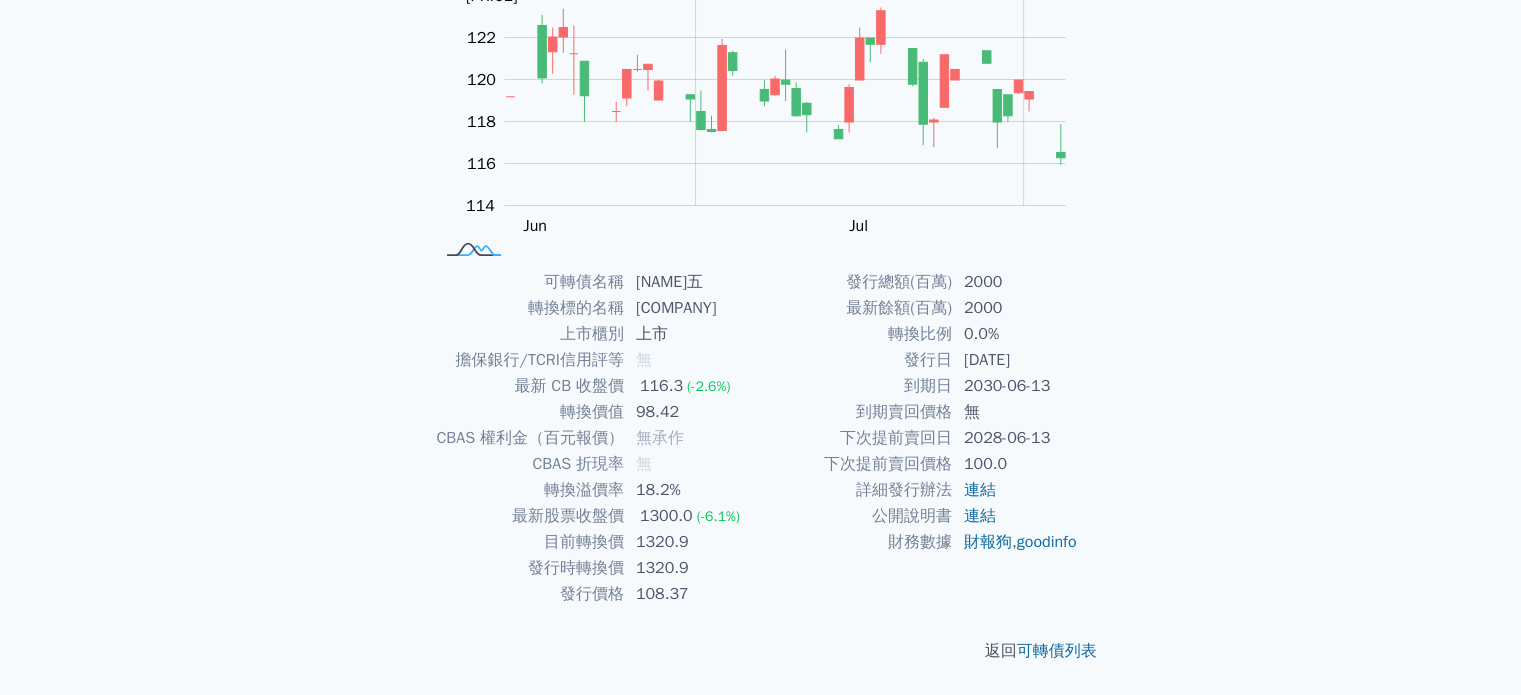 click 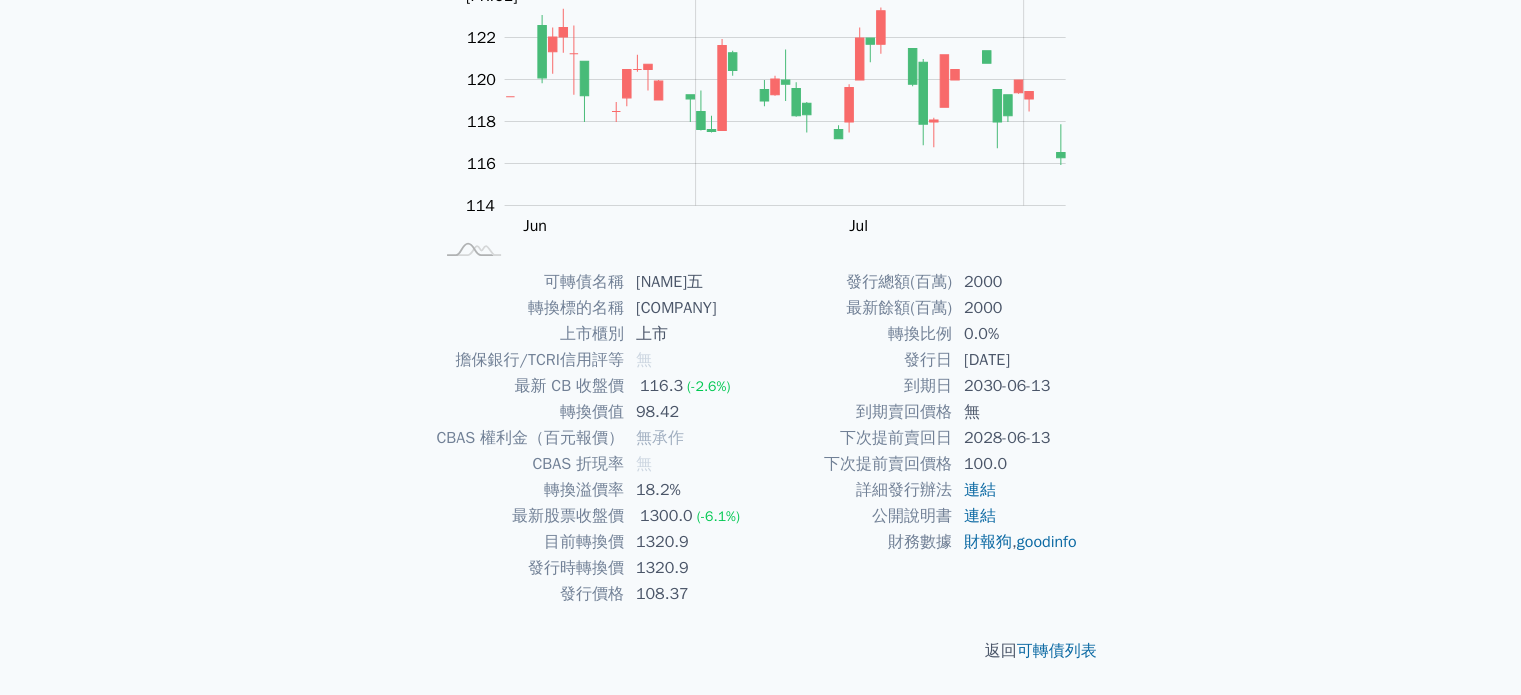 click on "可轉債列表
財務數據
可轉債列表
財務數據
登入／註冊
登入／註冊
可轉債列表  ›
[NUMBER] [NAME]五
[NUMBER] [NAME]五 可轉債詳細資訊
Zoom Out 114 110 112 114 116 118 120 122 124 126 L Jun Jul Aug Sep 開: 119.2 高: 119.2 低: 119.2" at bounding box center [760, 232] 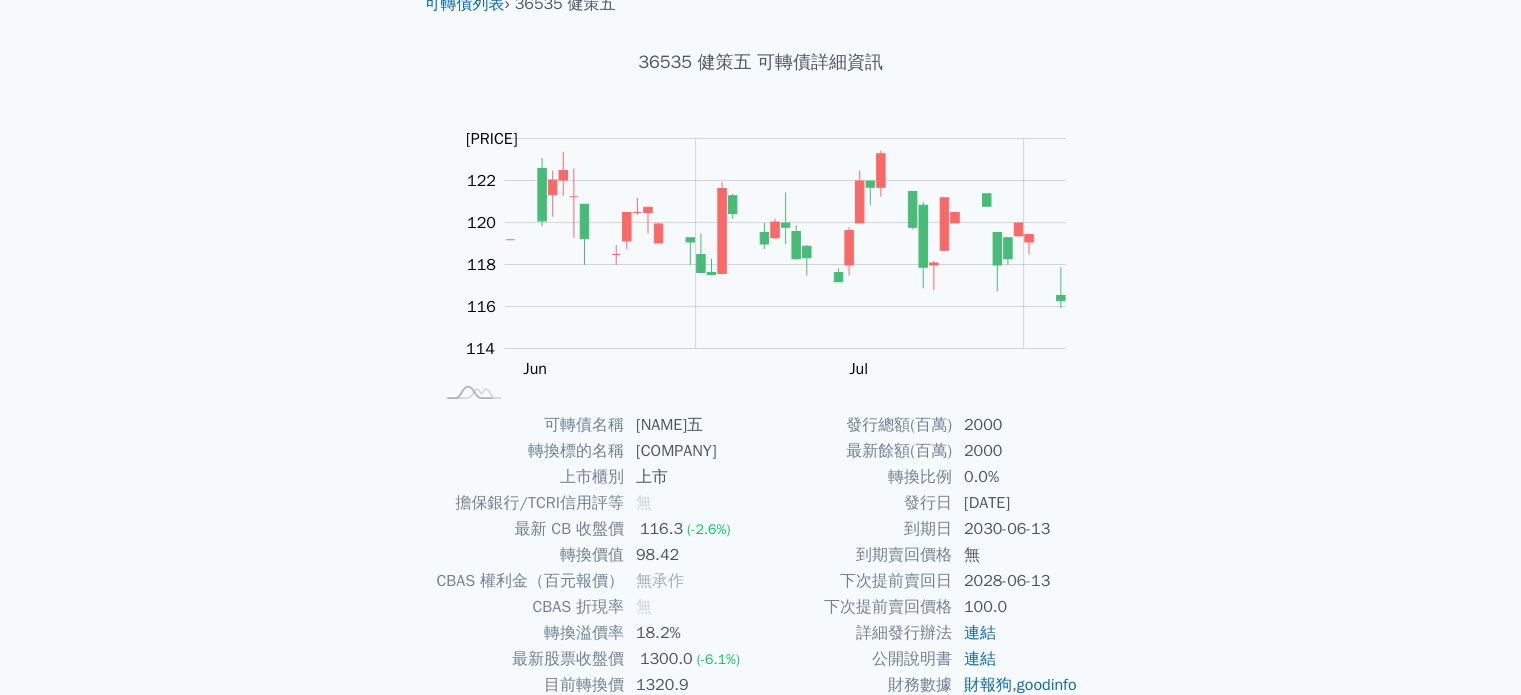 scroll, scrollTop: 0, scrollLeft: 0, axis: both 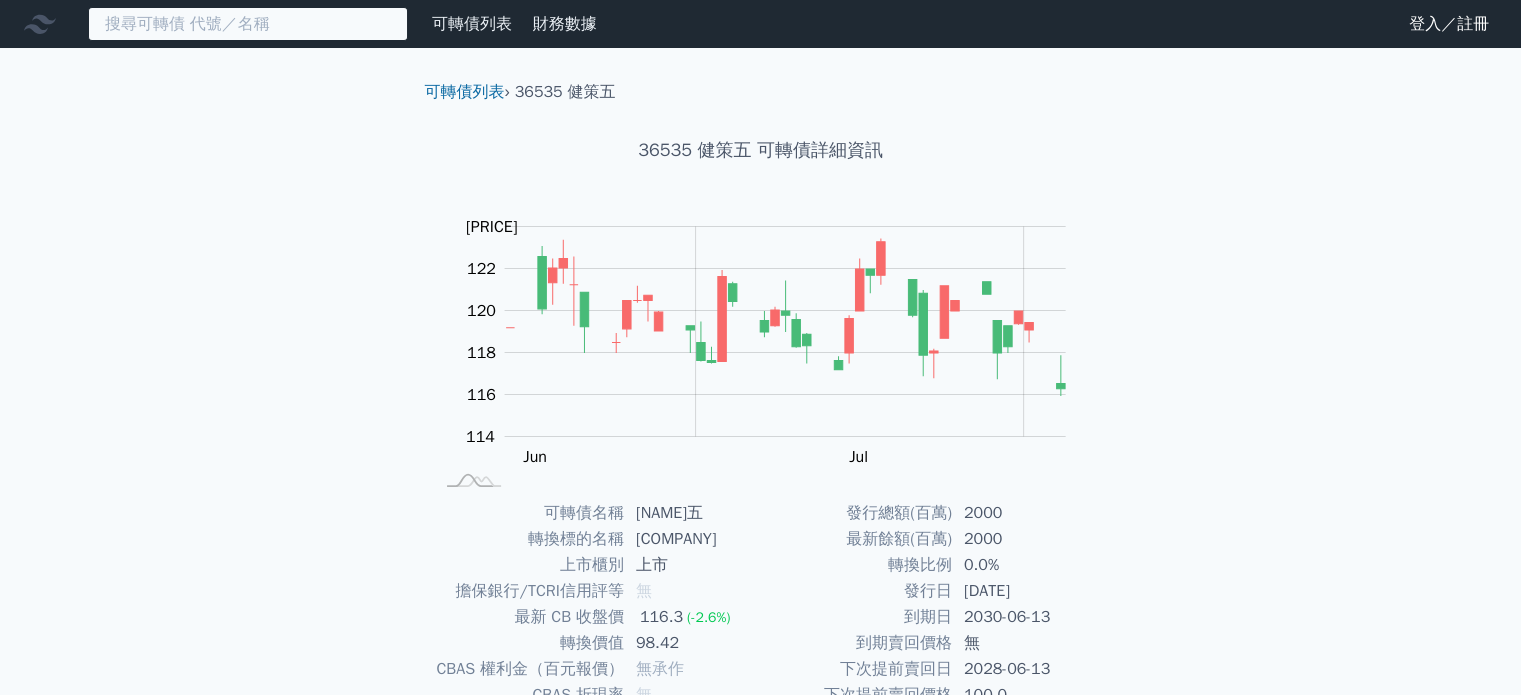 click at bounding box center [248, 24] 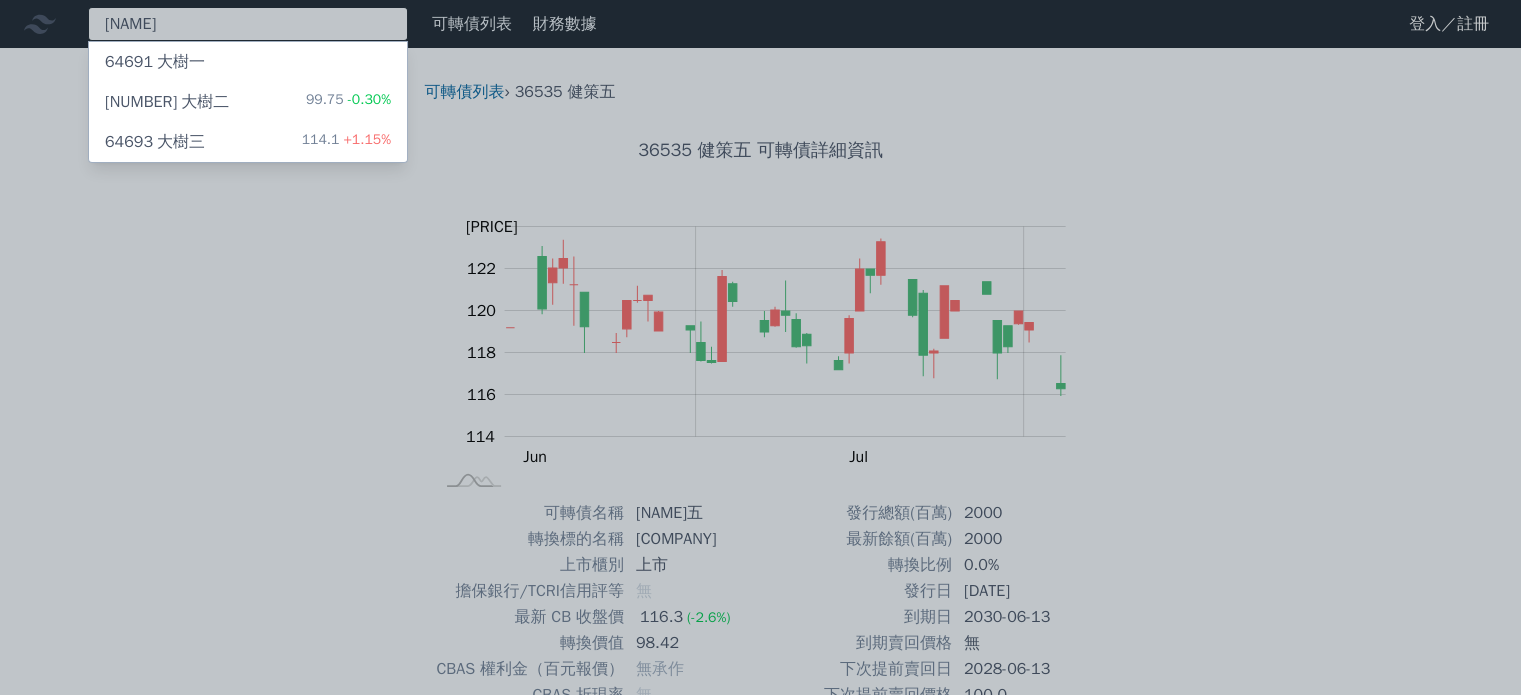 type on "[NAME]" 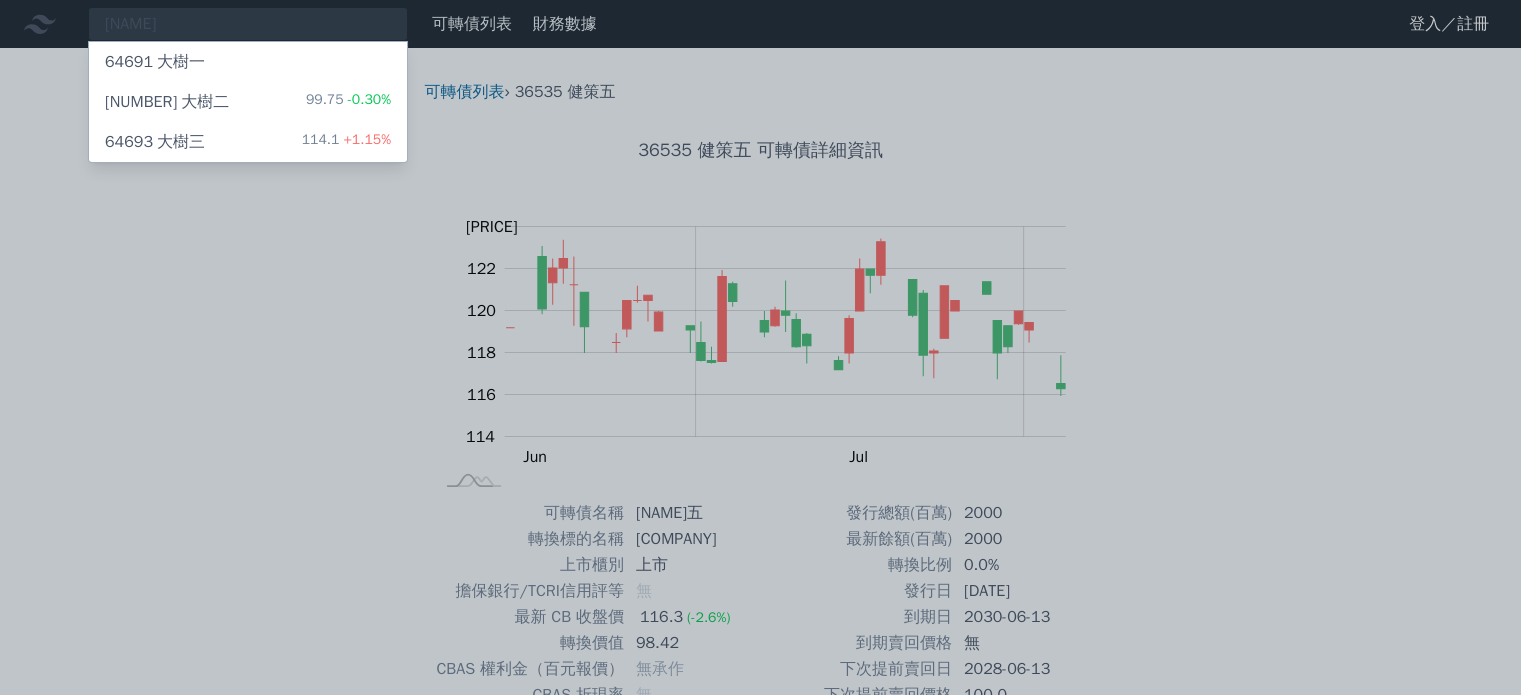 click on "[NUMBER] 大樹三
114.1 +1.15%" at bounding box center (248, 142) 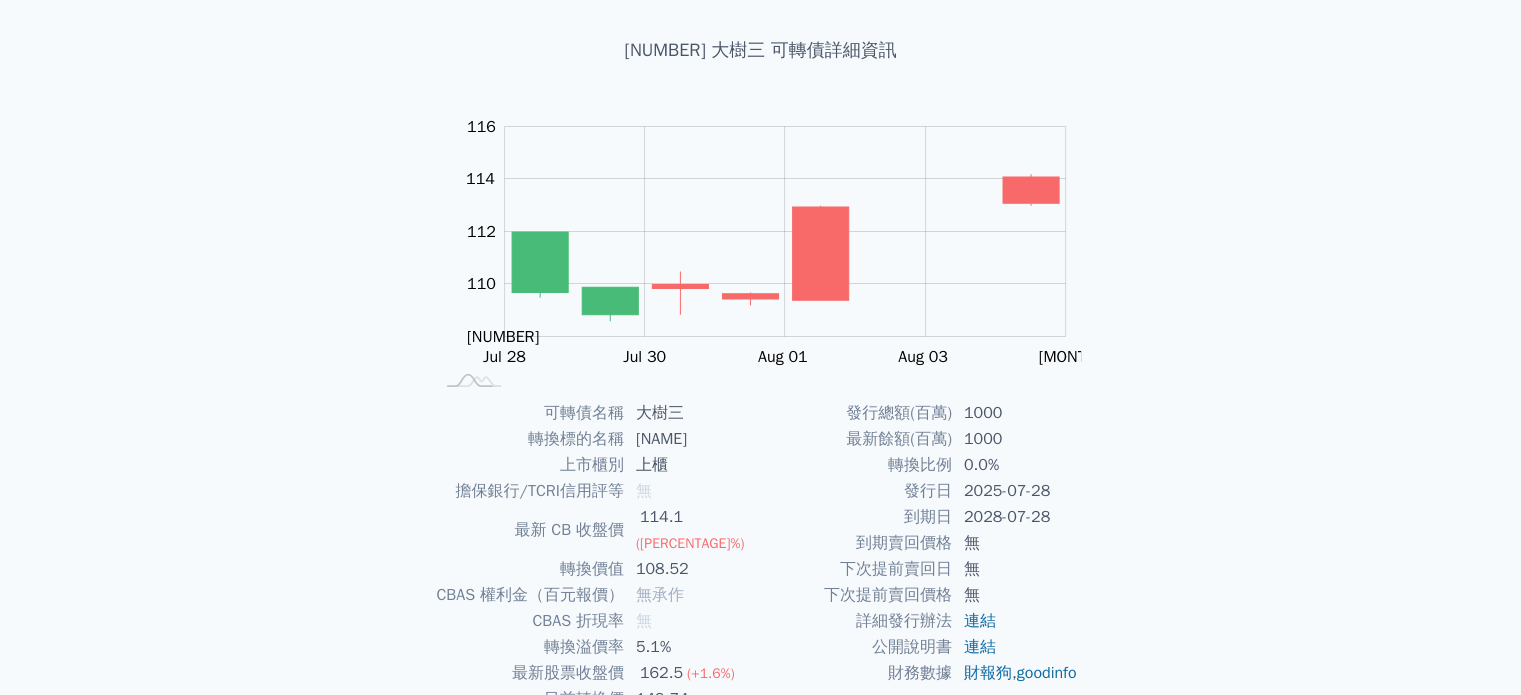 scroll, scrollTop: 200, scrollLeft: 0, axis: vertical 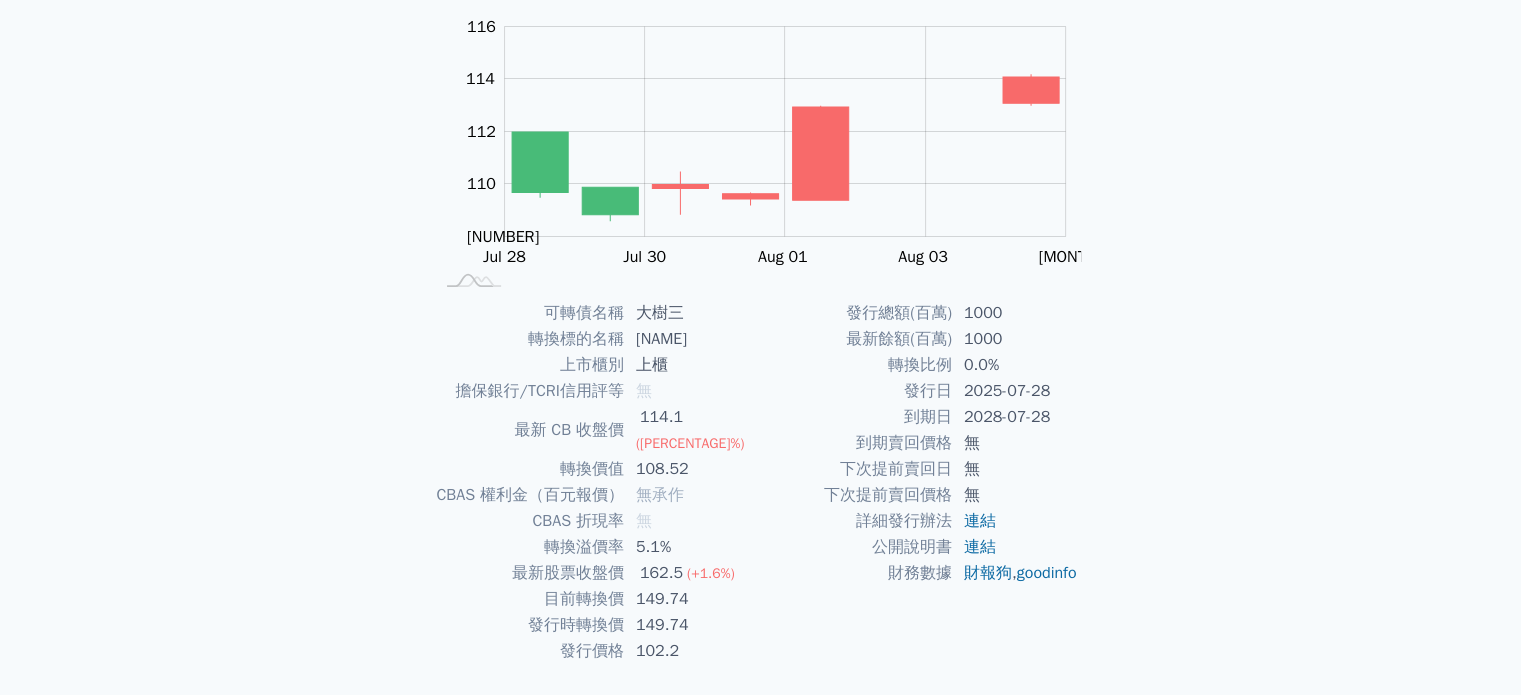 click on "可轉債列表
財務數據
可轉債列表
財務數據
登入／註冊
登入／註冊
可轉債列表  ›
[SYMBOL] [NAME]三
[SYMBOL] [NAME]三 可轉債詳細資訊
Zoom Out 114 106 107 108 109 110 111 112 118 114 116 104 L Jul 28 Jul 30 Aug 01 Aug 03 Aug 05 Aug 07" at bounding box center (760, 276) 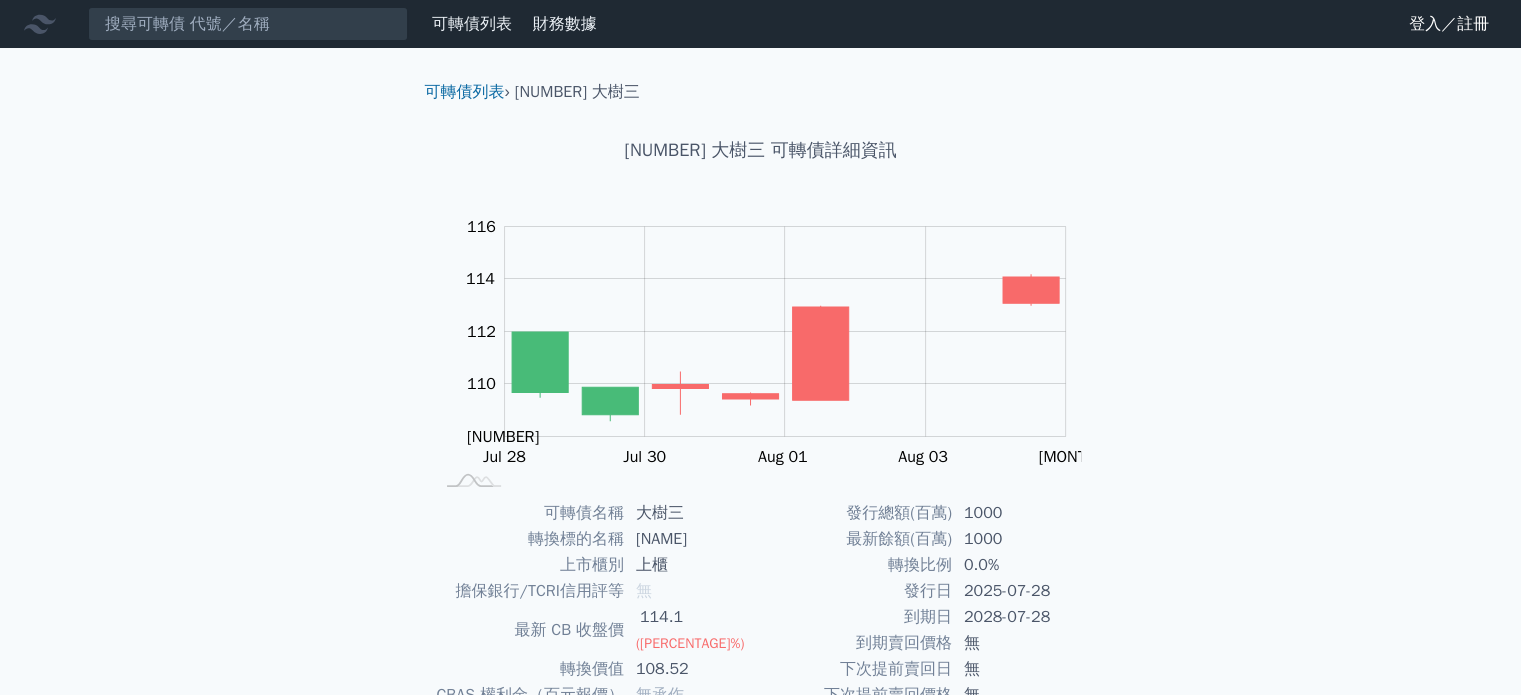 scroll, scrollTop: 0, scrollLeft: 0, axis: both 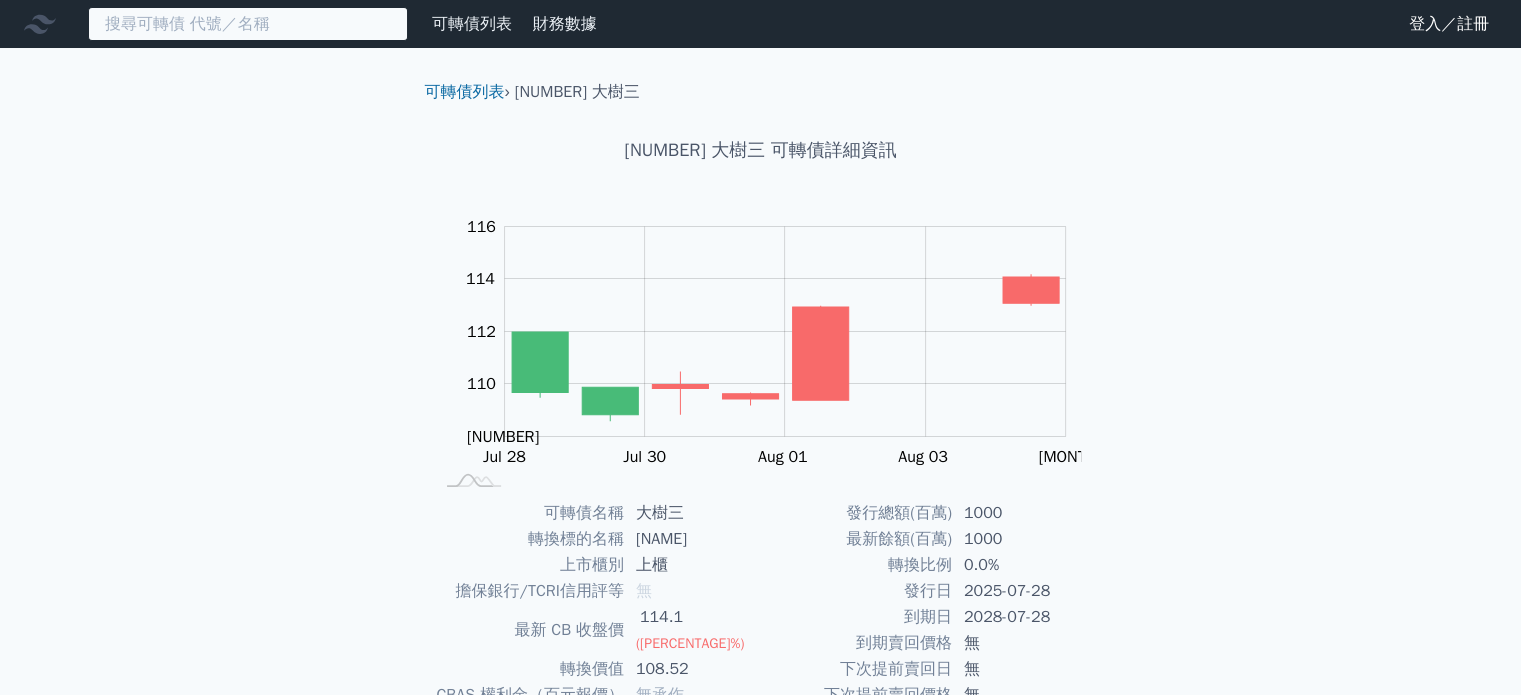 click at bounding box center [248, 24] 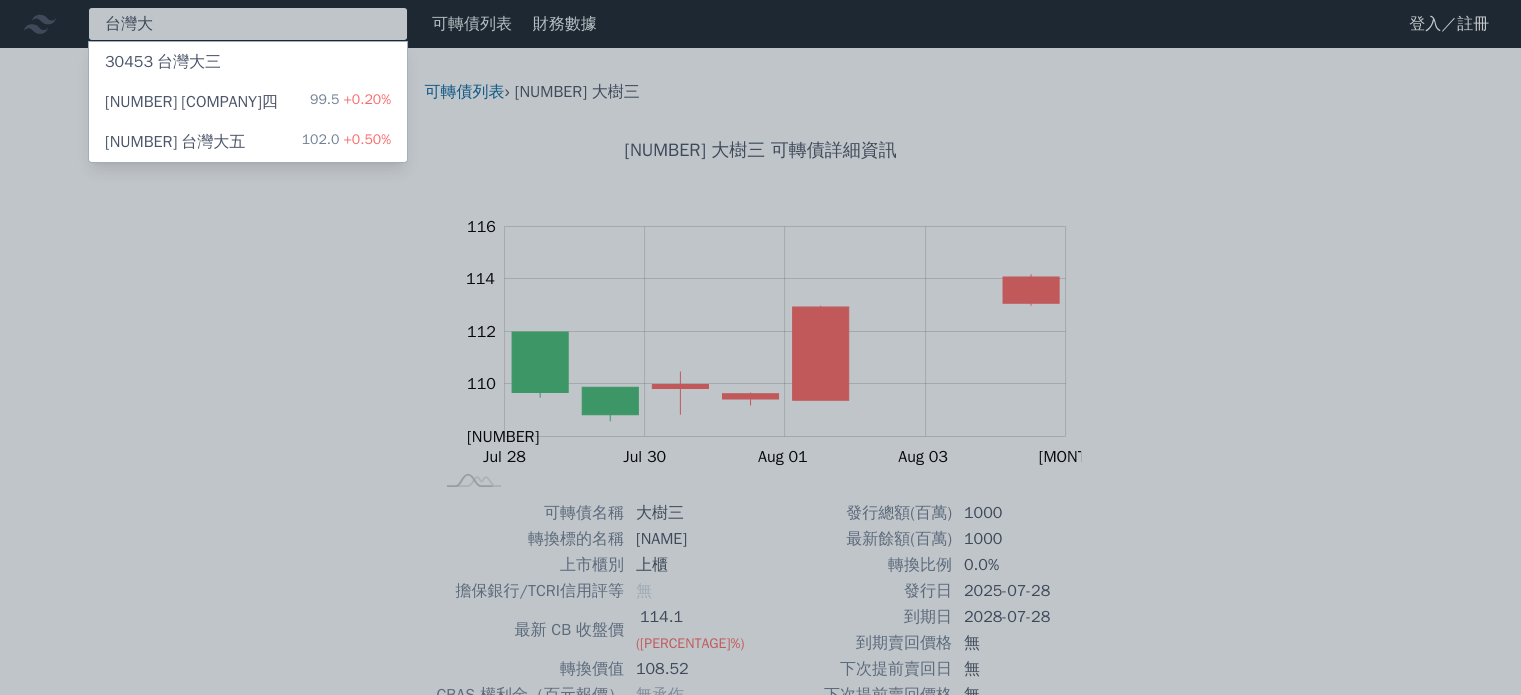 type on "台灣大" 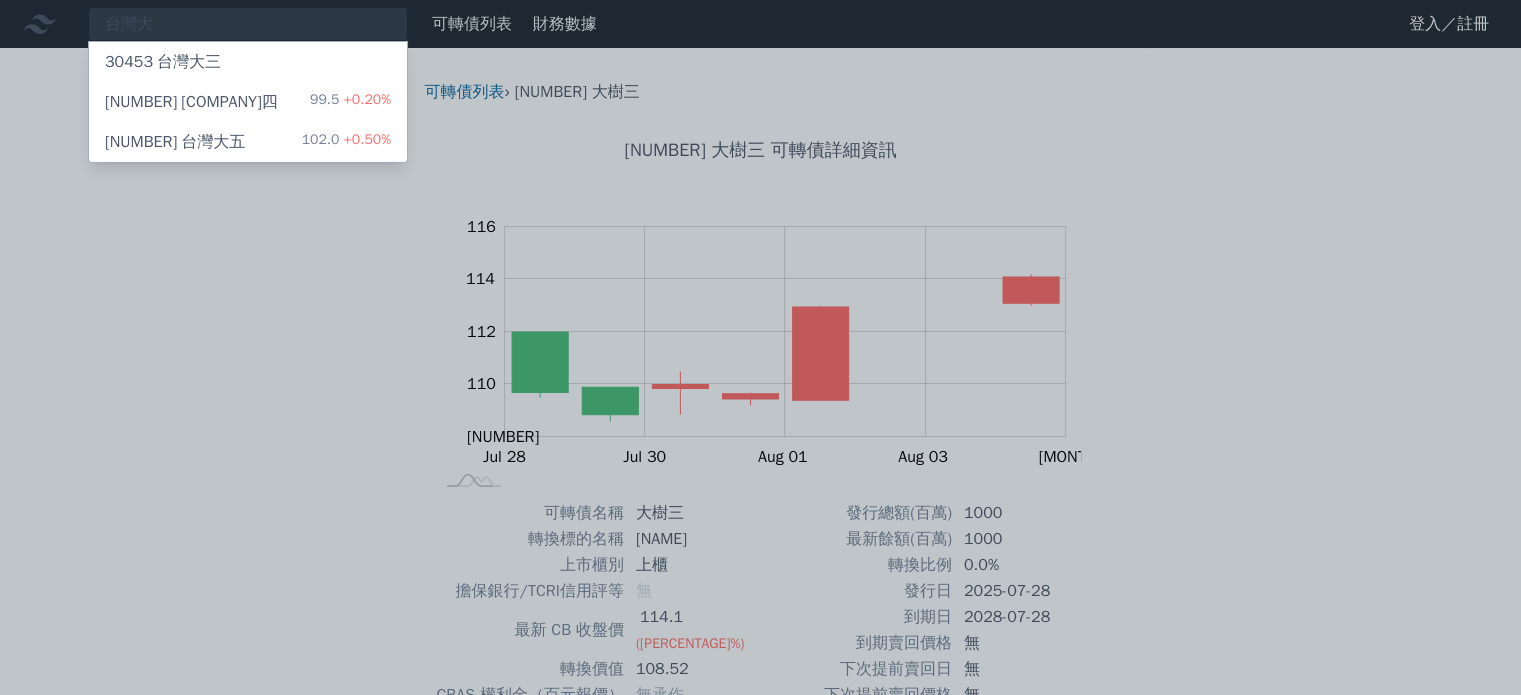click on "[NUMBER] 台灣大五
102.0 +0.50%" at bounding box center [248, 142] 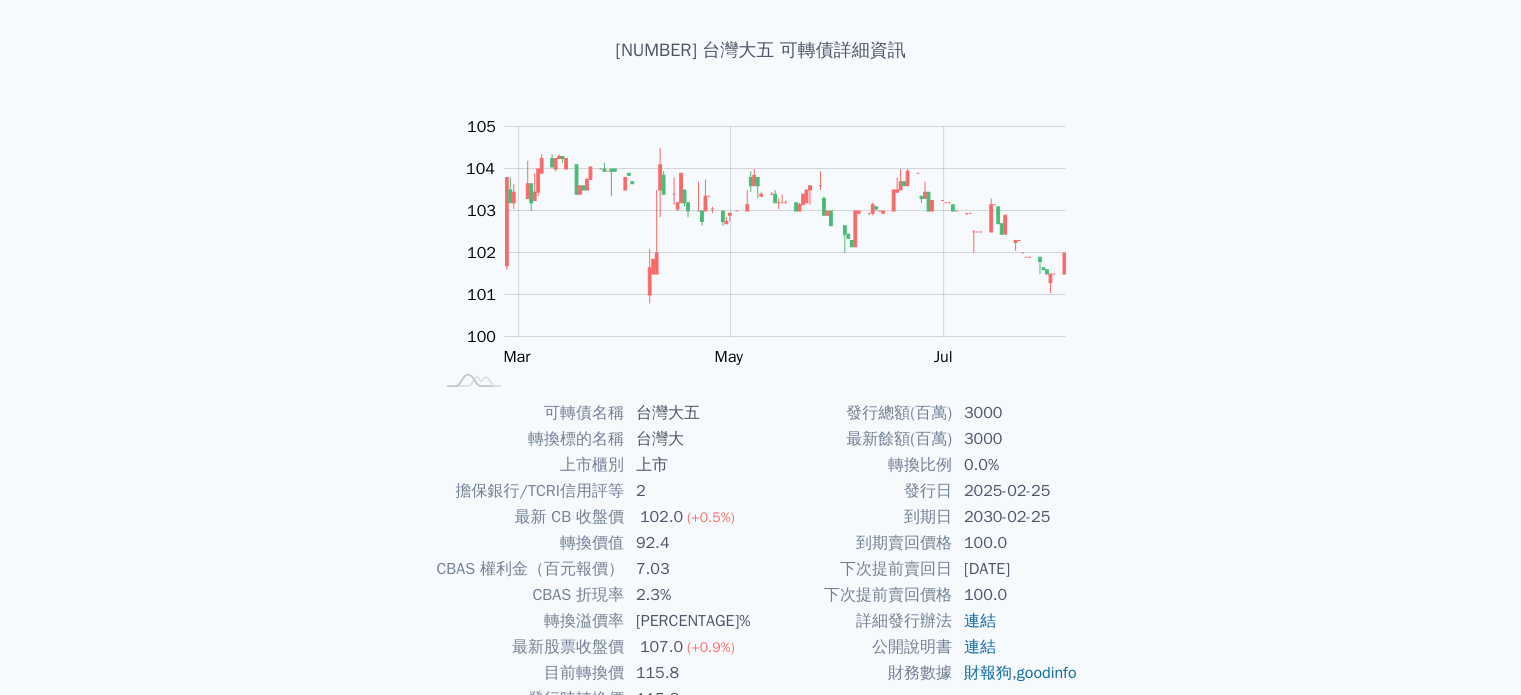 scroll, scrollTop: 200, scrollLeft: 0, axis: vertical 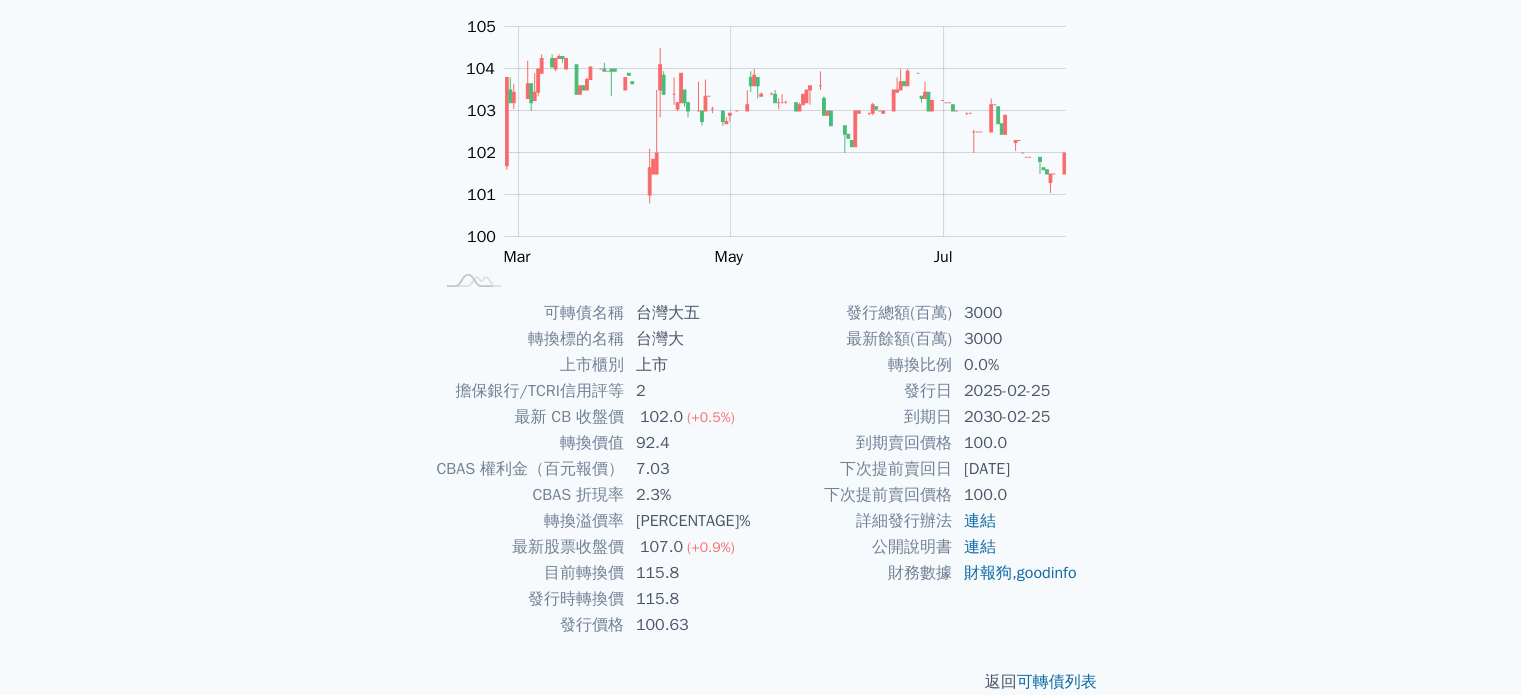 click on "可轉債列表
財務數據
可轉債列表
財務數據
登入／註冊
登入／註冊
可轉債列表  ›
[NUMBER] 台灣大五
[NUMBER] 台灣大五 可轉債詳細資訊
Zoom Out 104 98 99 100 101 102 103 104 105 106 L Jan 2025 Mar May Jul Sep 開: 103.2 100%
2" at bounding box center (760, 263) 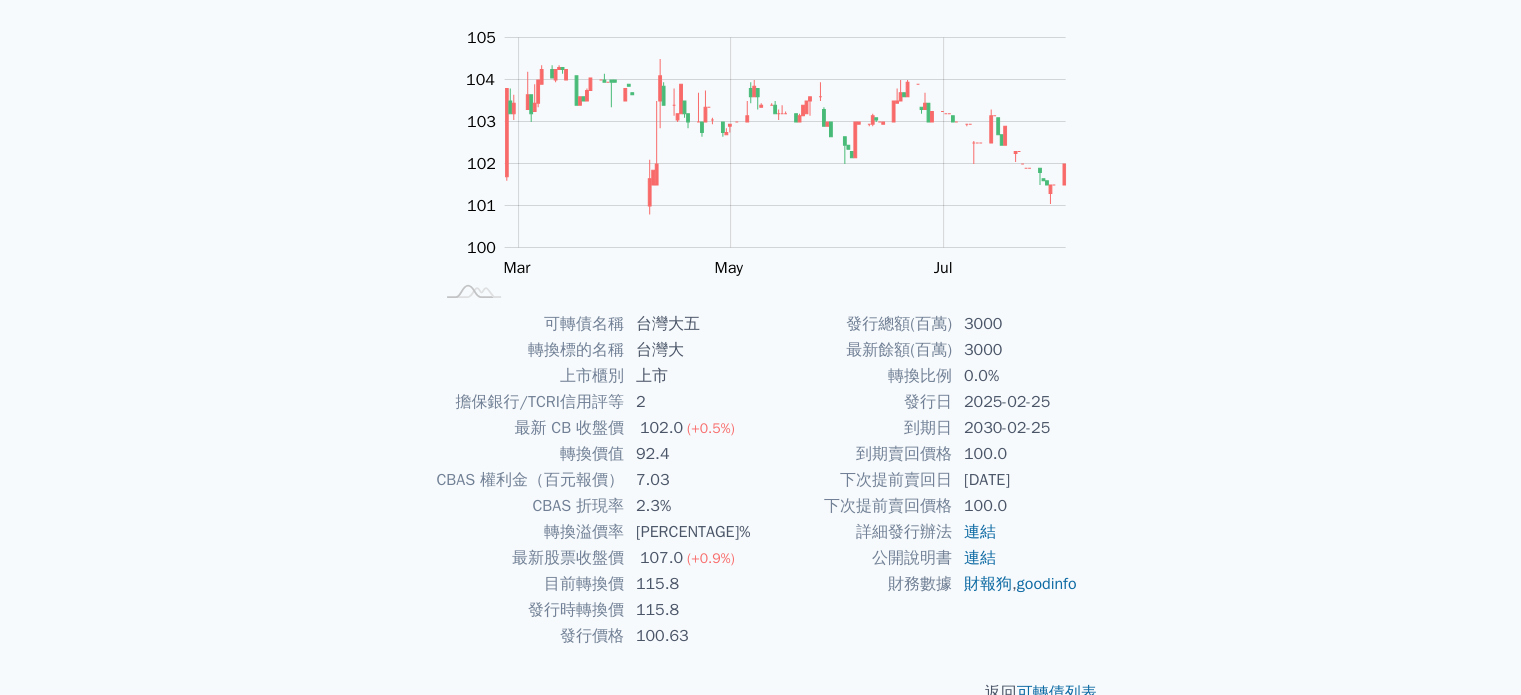 scroll, scrollTop: 200, scrollLeft: 0, axis: vertical 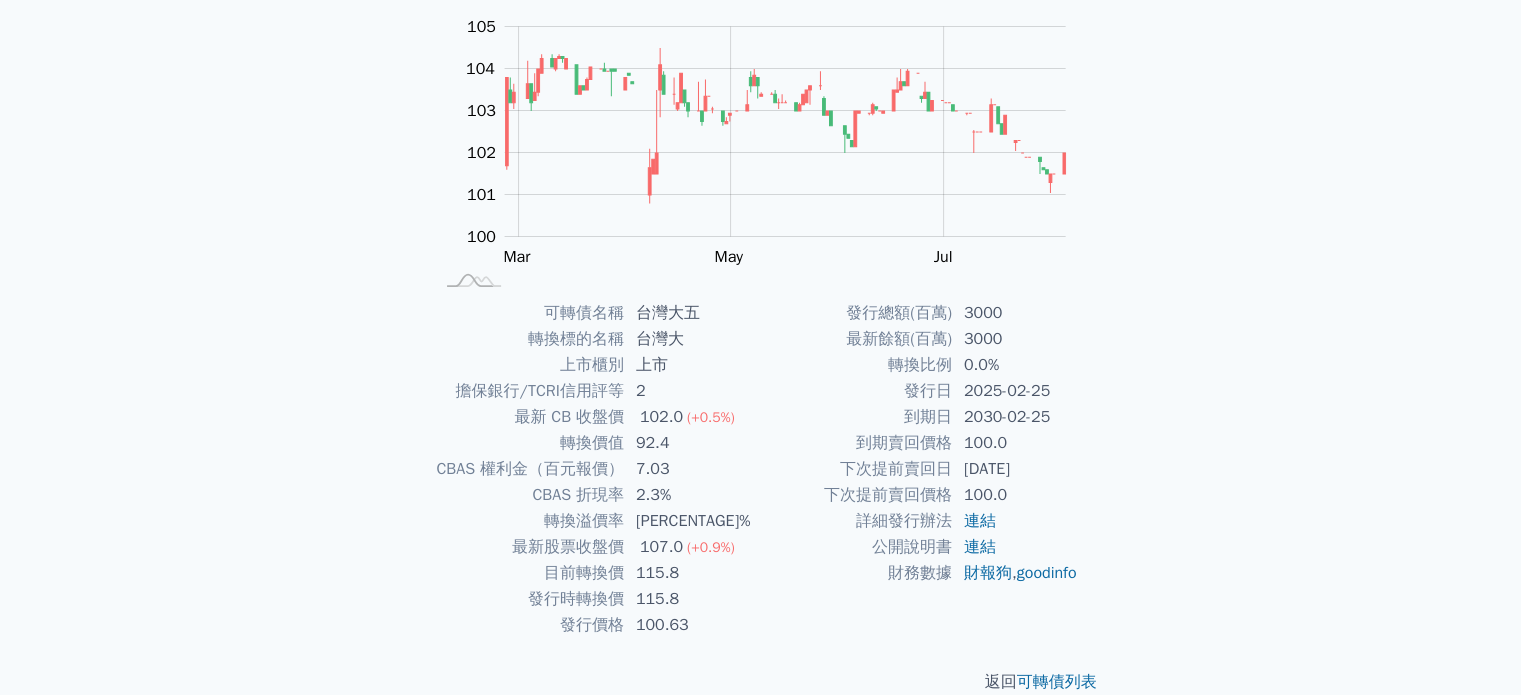 drag, startPoint x: 104, startPoint y: 405, endPoint x: 453, endPoint y: 266, distance: 375.66208 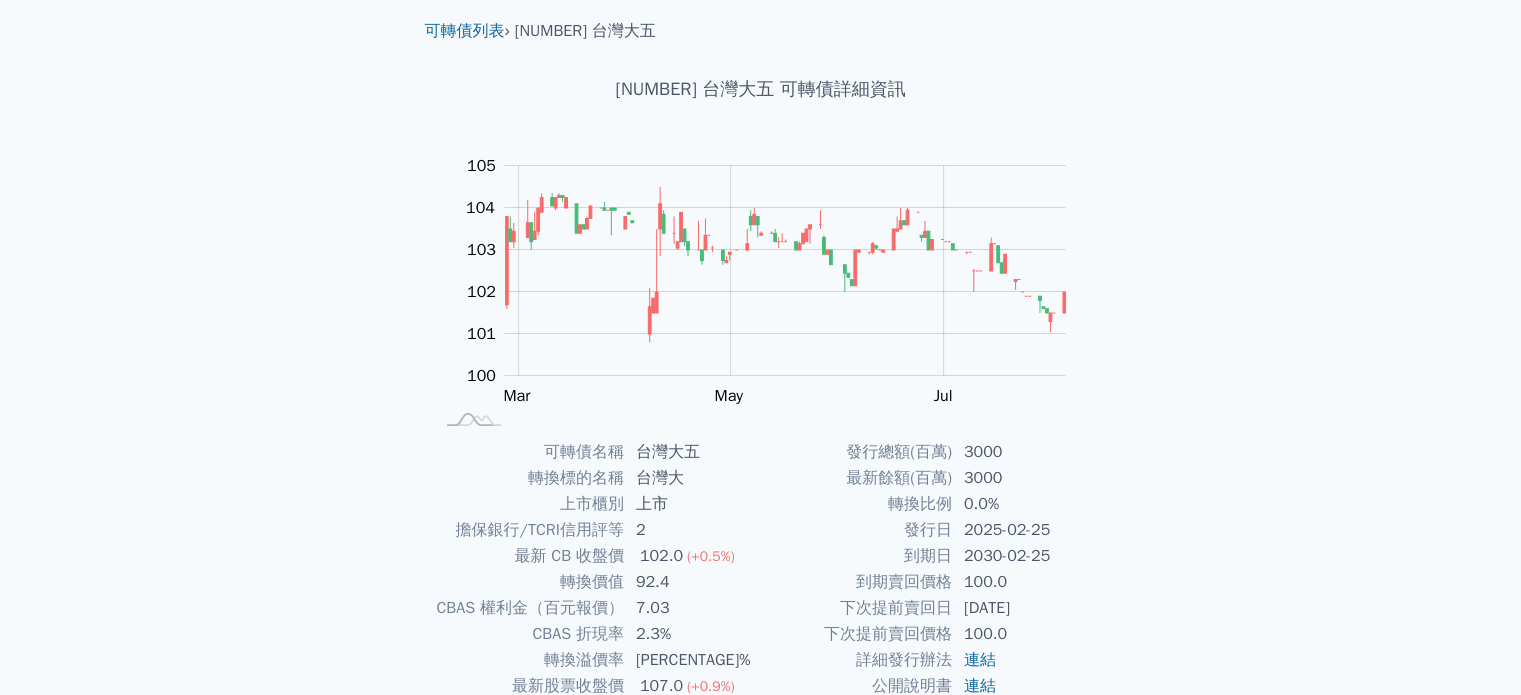 scroll, scrollTop: 0, scrollLeft: 0, axis: both 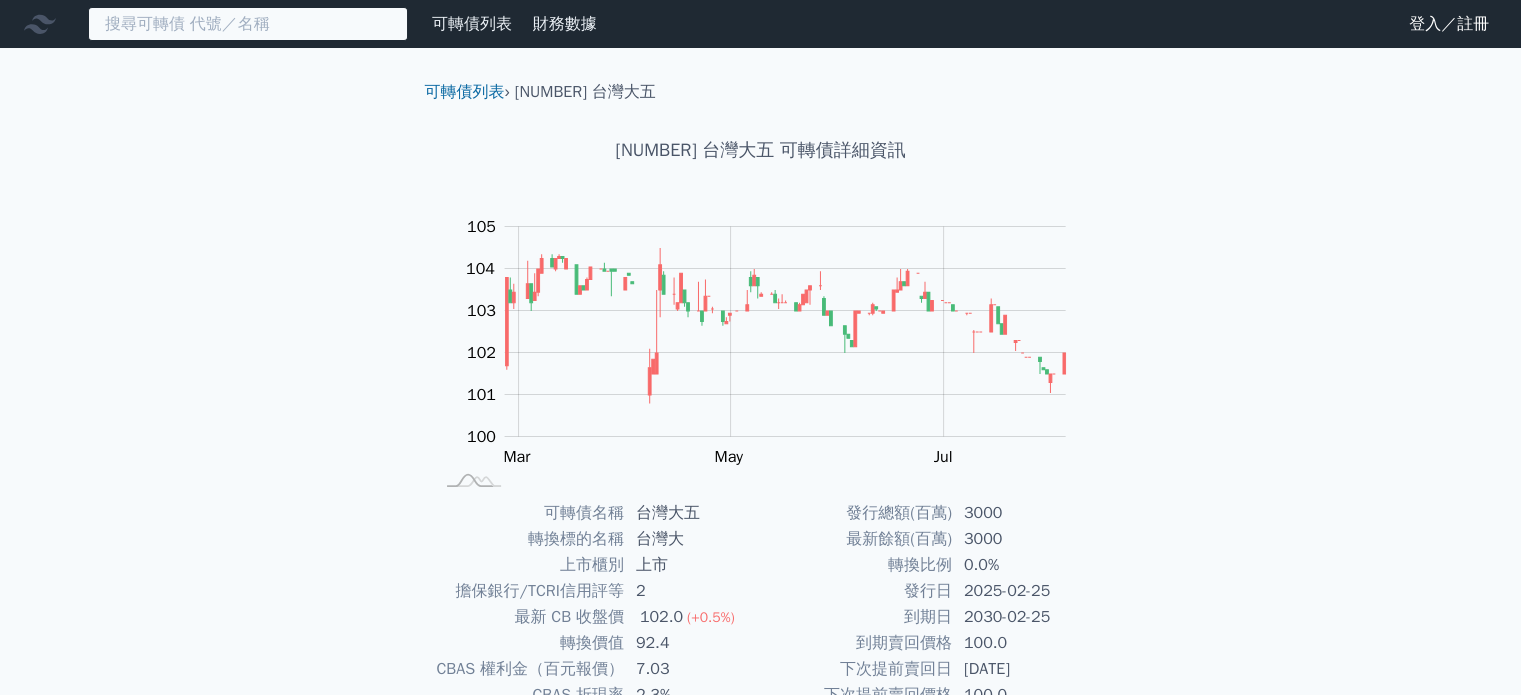click at bounding box center (248, 24) 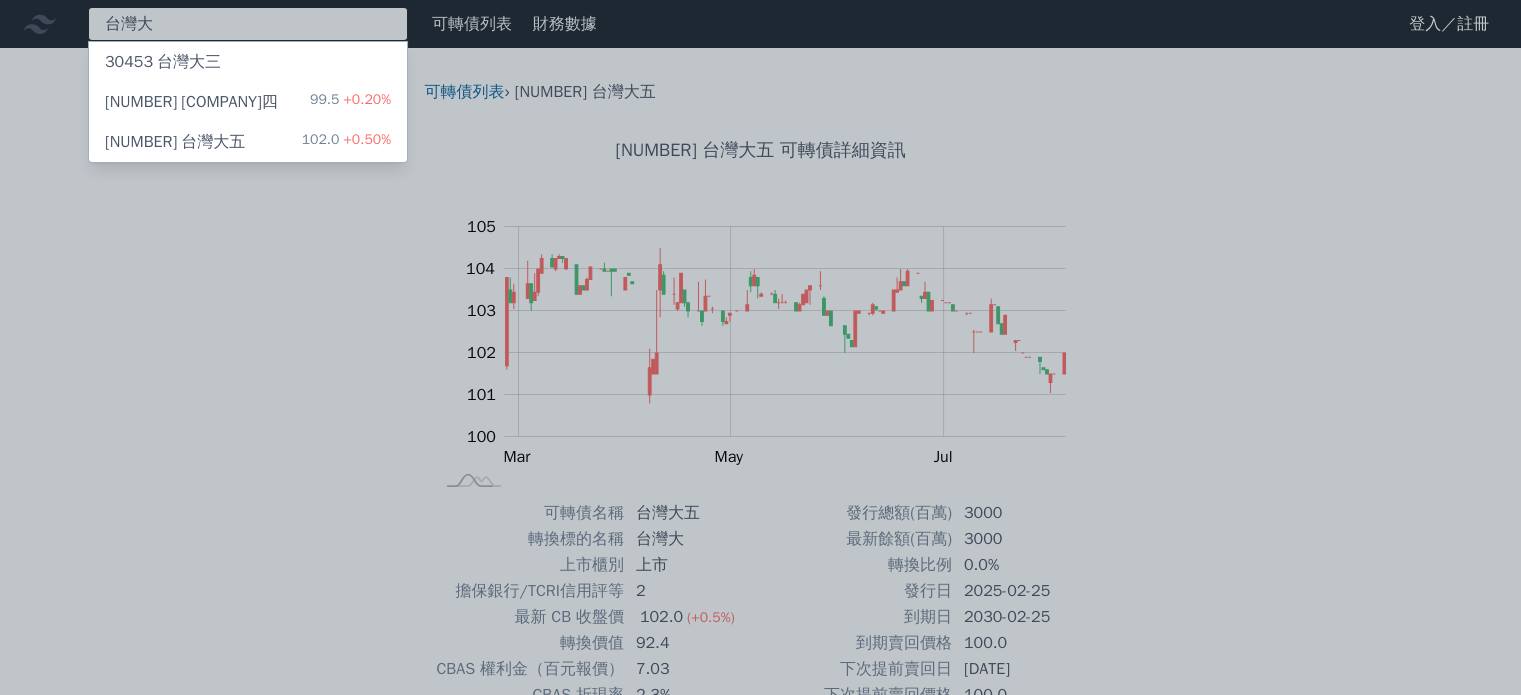 type on "台灣大" 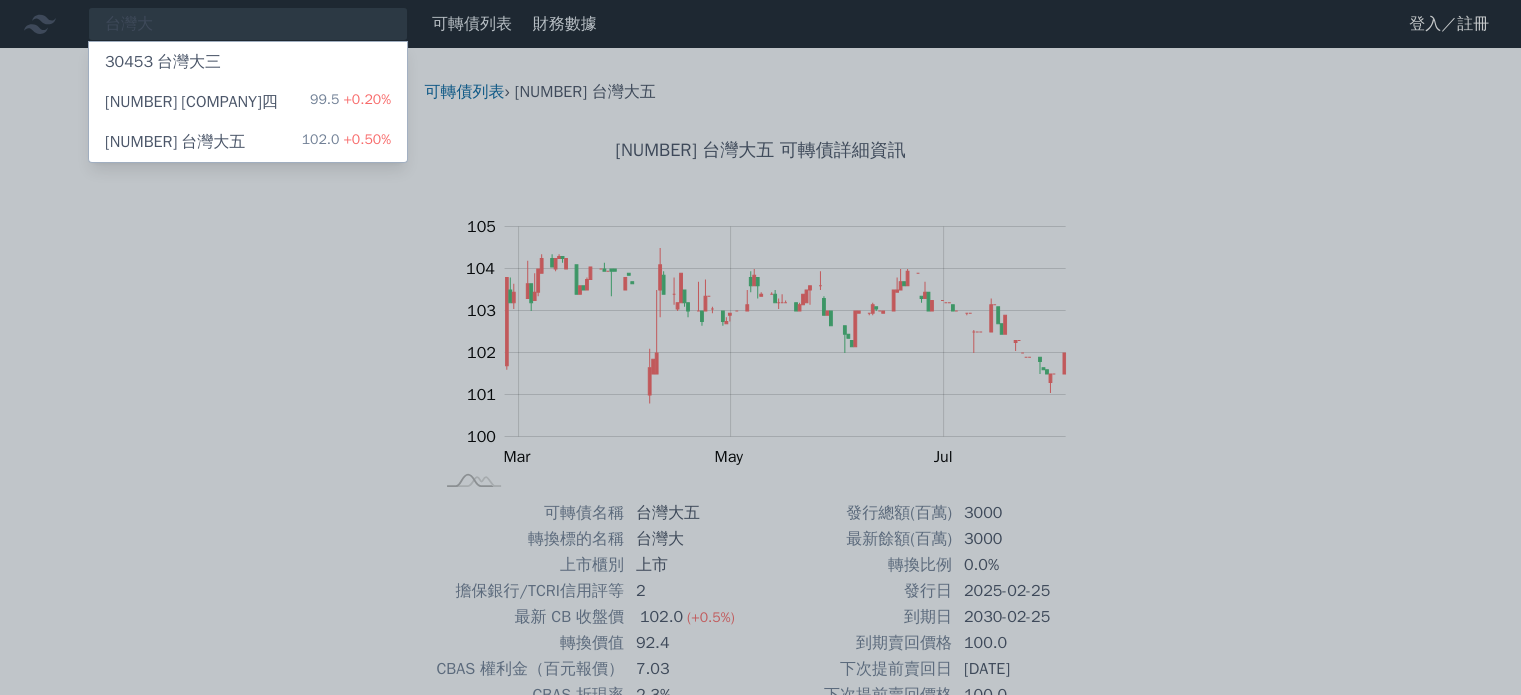 click on "[NUMBER] 台灣大四" at bounding box center [191, 102] 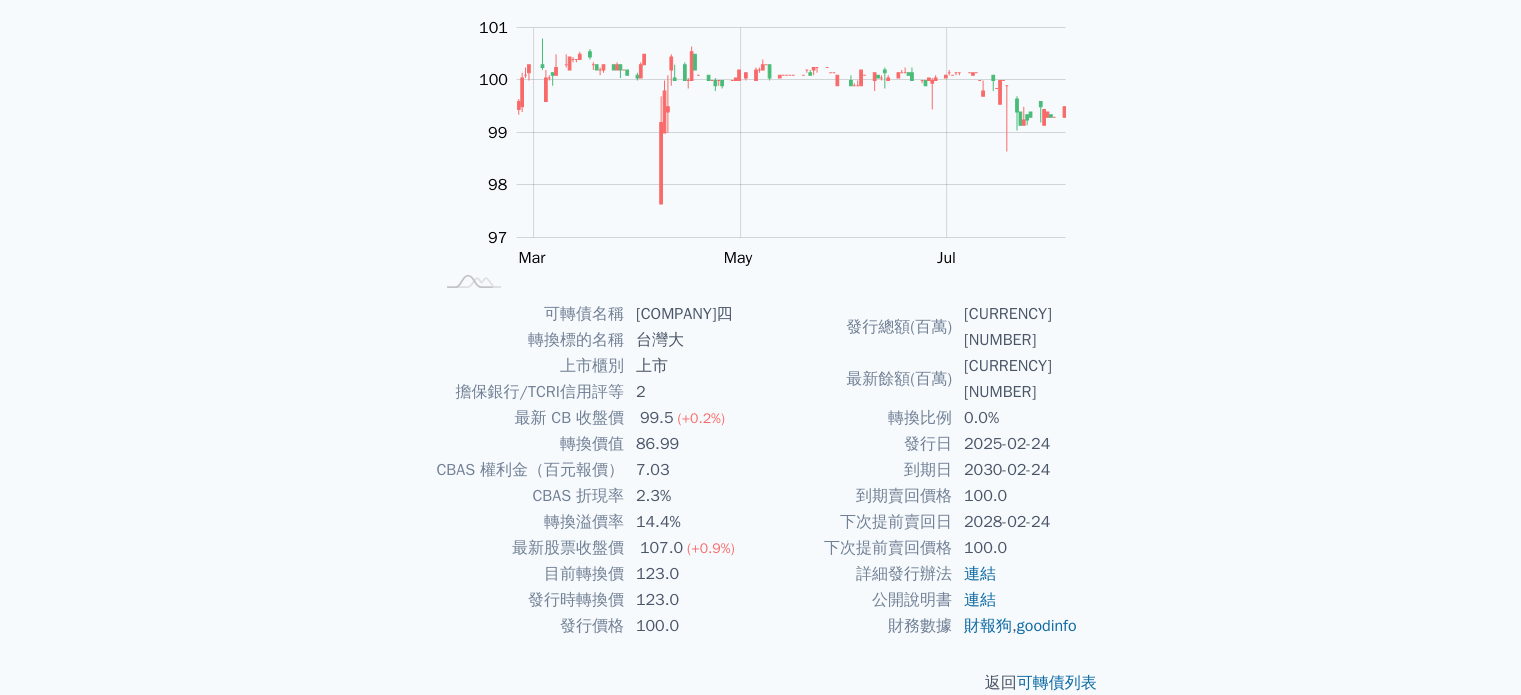 scroll, scrollTop: 200, scrollLeft: 0, axis: vertical 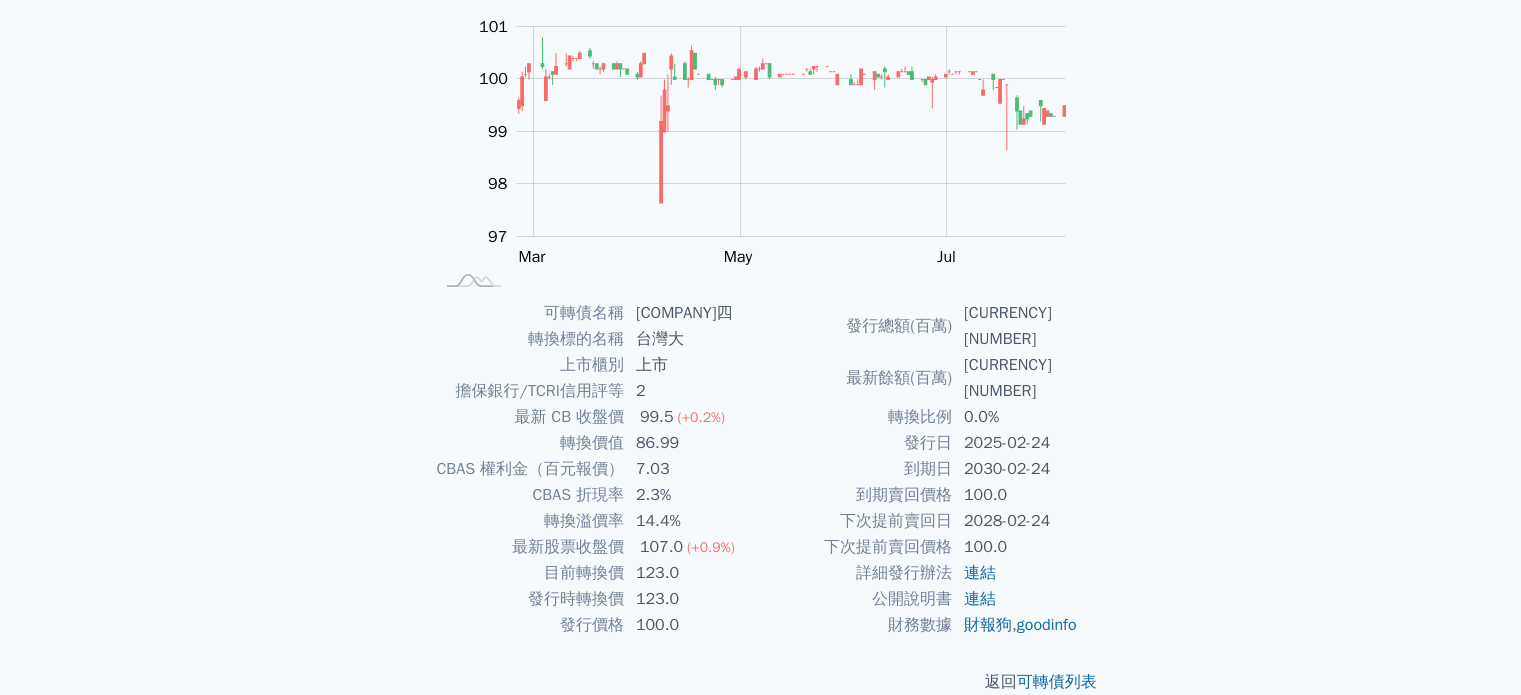 drag, startPoint x: 0, startPoint y: 299, endPoint x: 463, endPoint y: 129, distance: 493.22308 